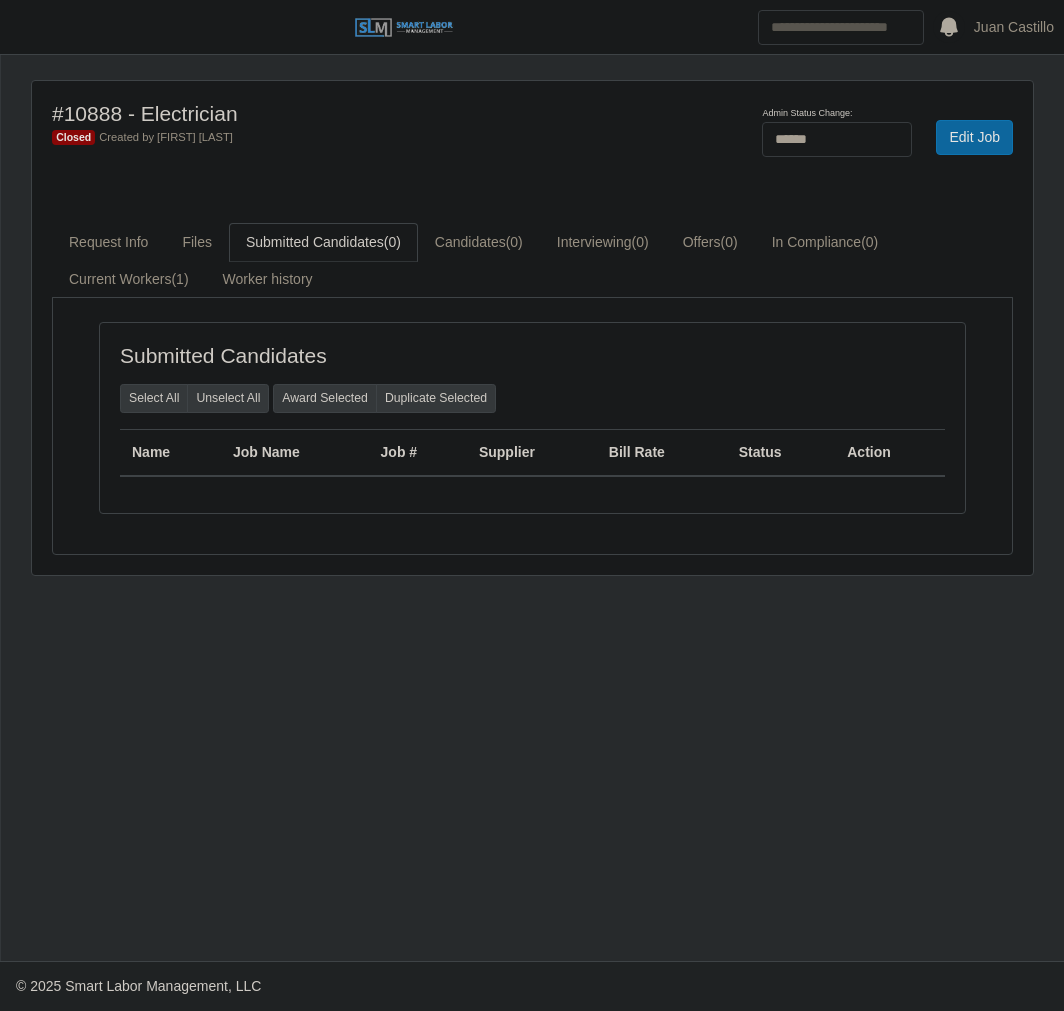 select on "******" 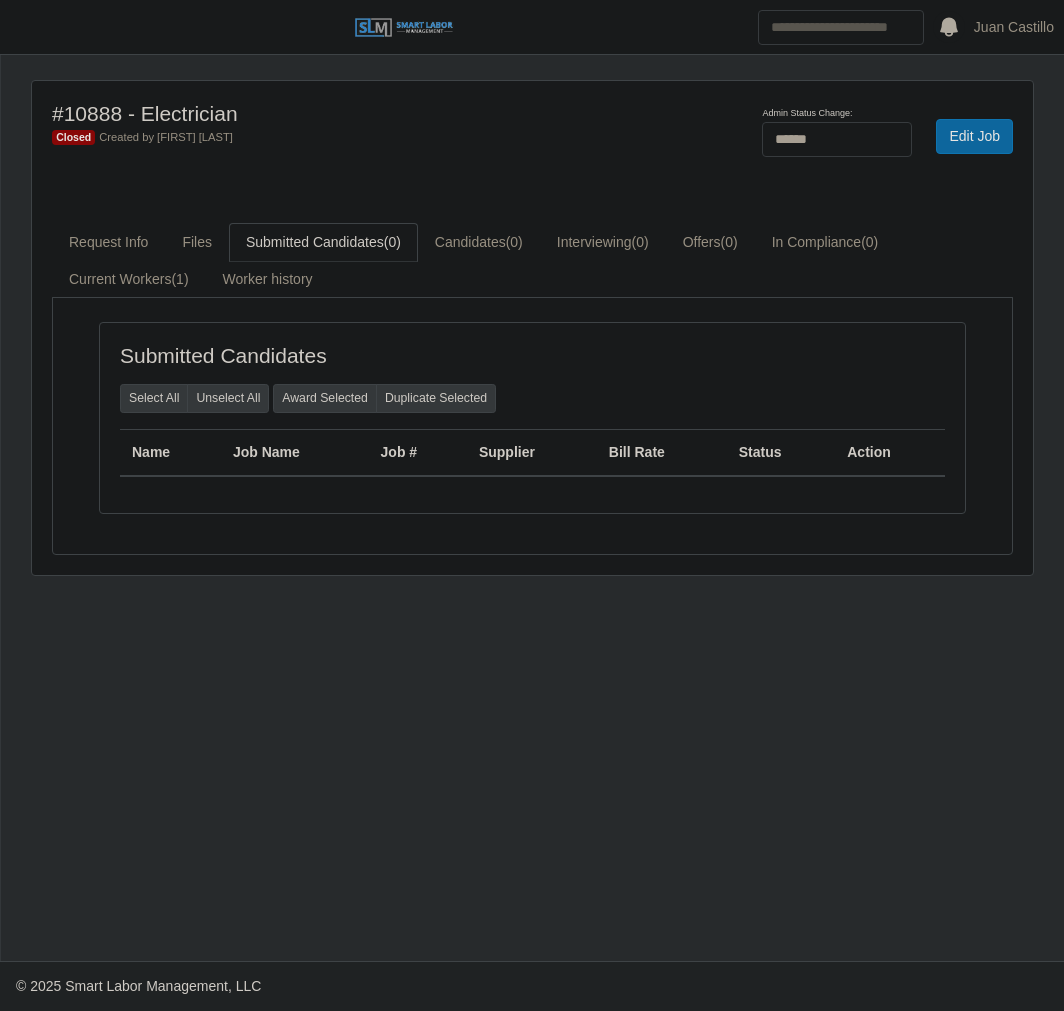 scroll, scrollTop: 0, scrollLeft: 0, axis: both 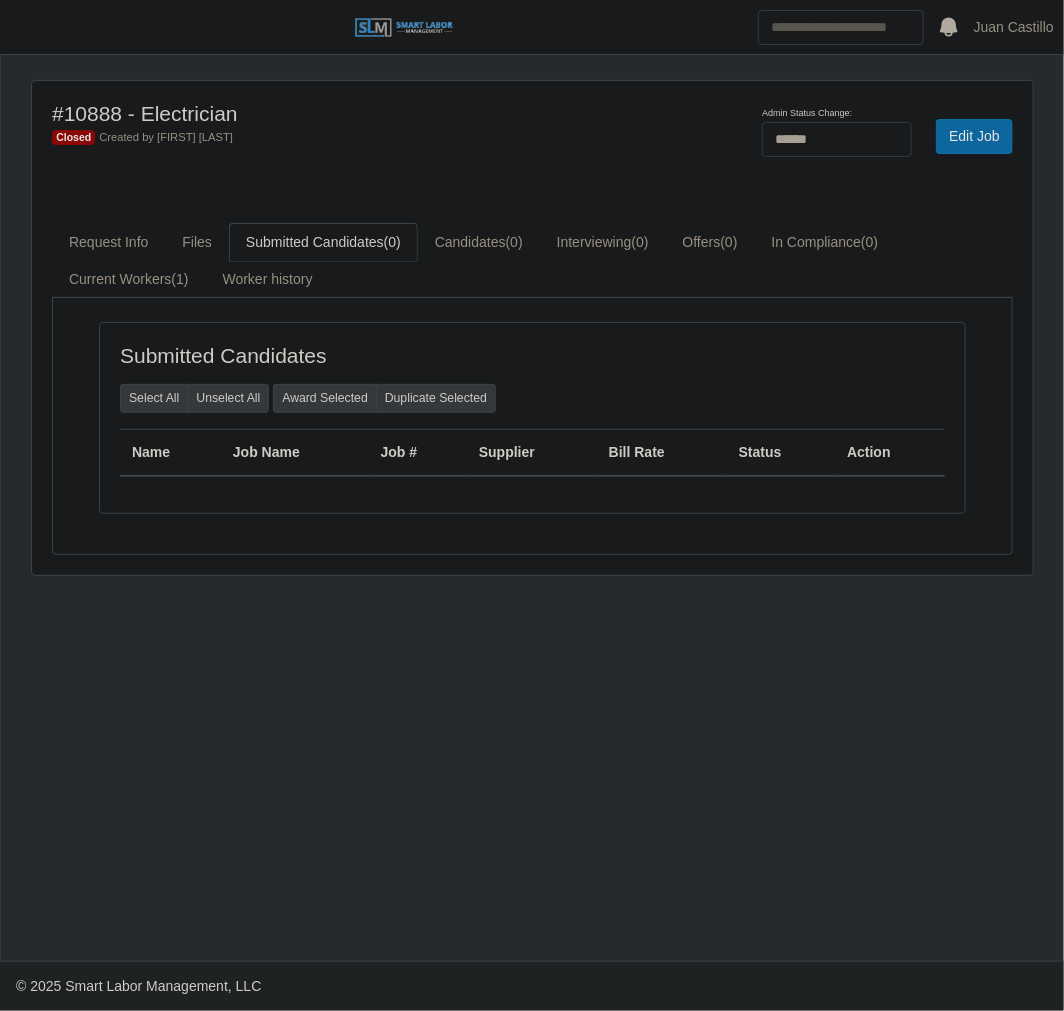 click at bounding box center [25, 27] 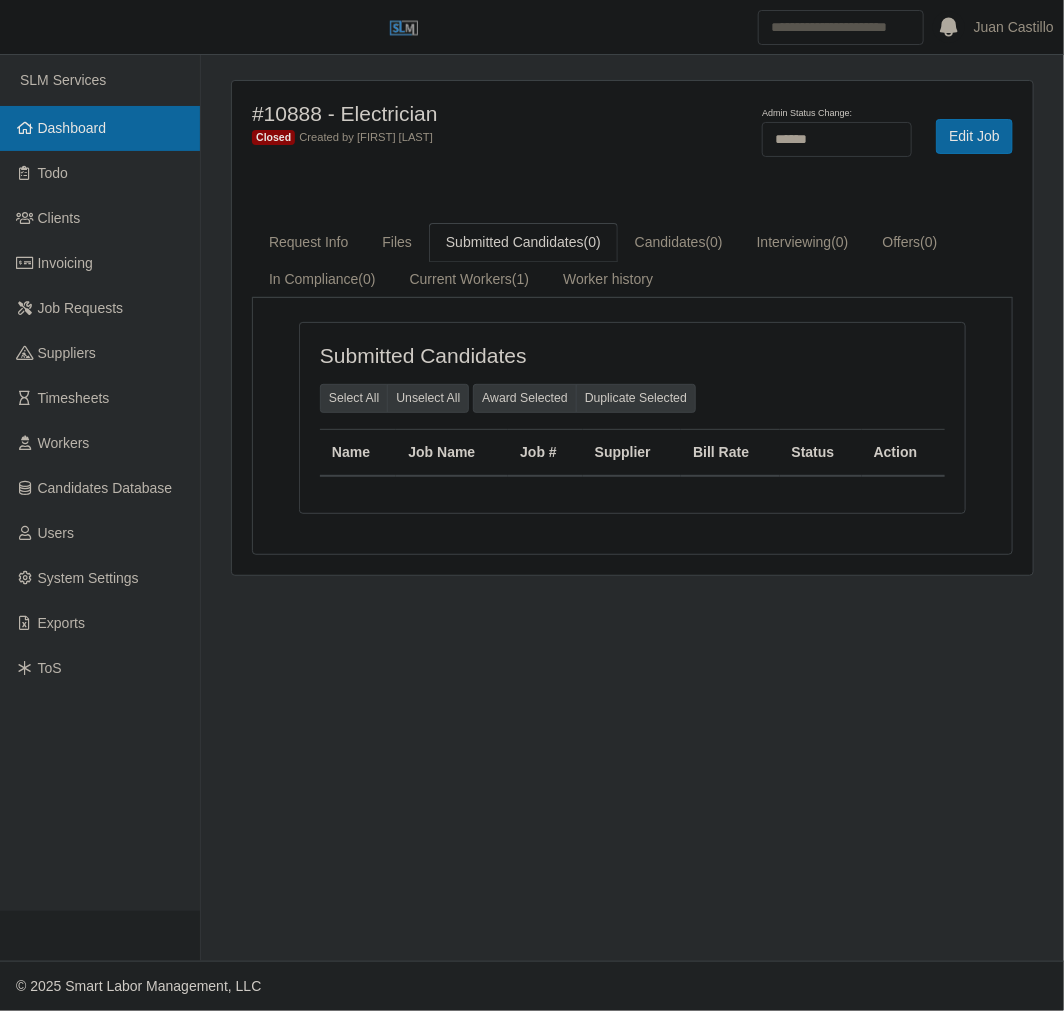 click on "Dashboard" at bounding box center (72, 128) 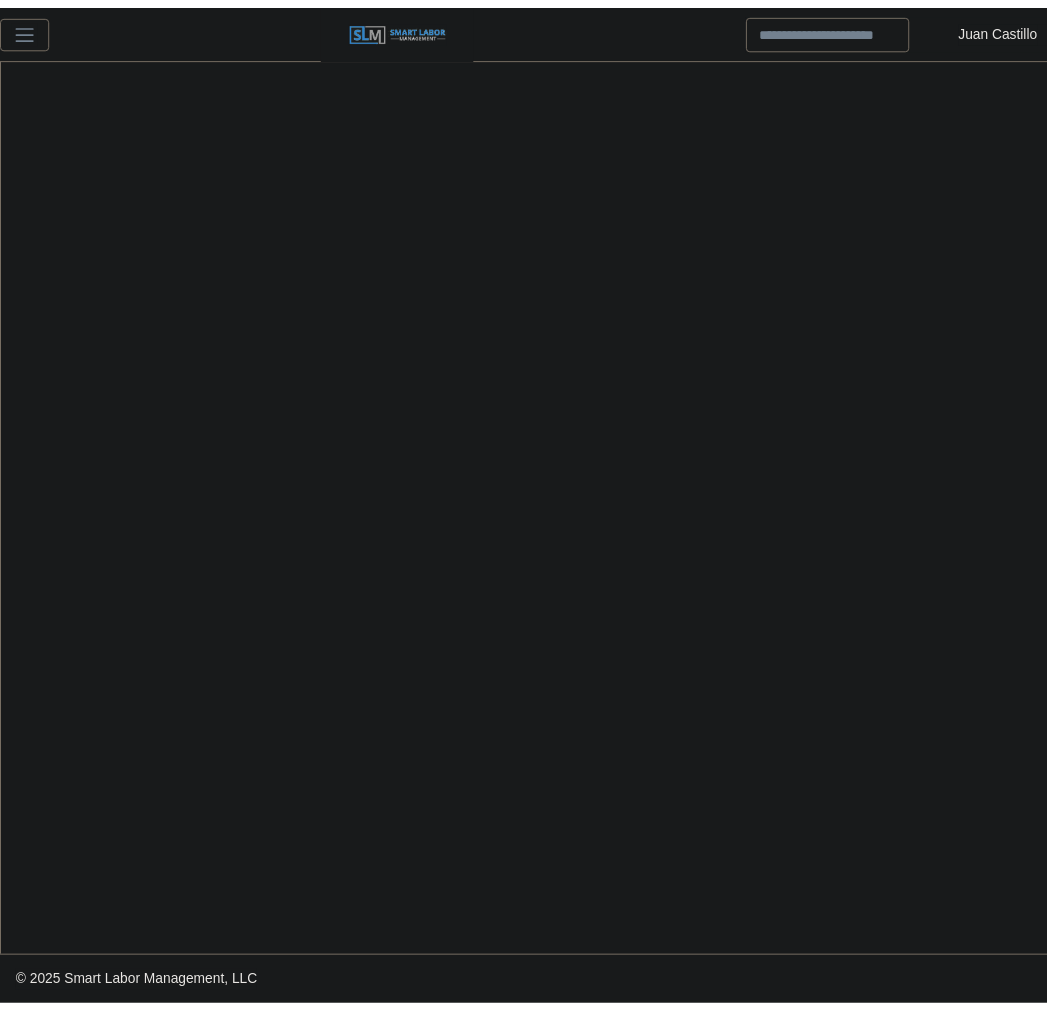 scroll, scrollTop: 0, scrollLeft: 0, axis: both 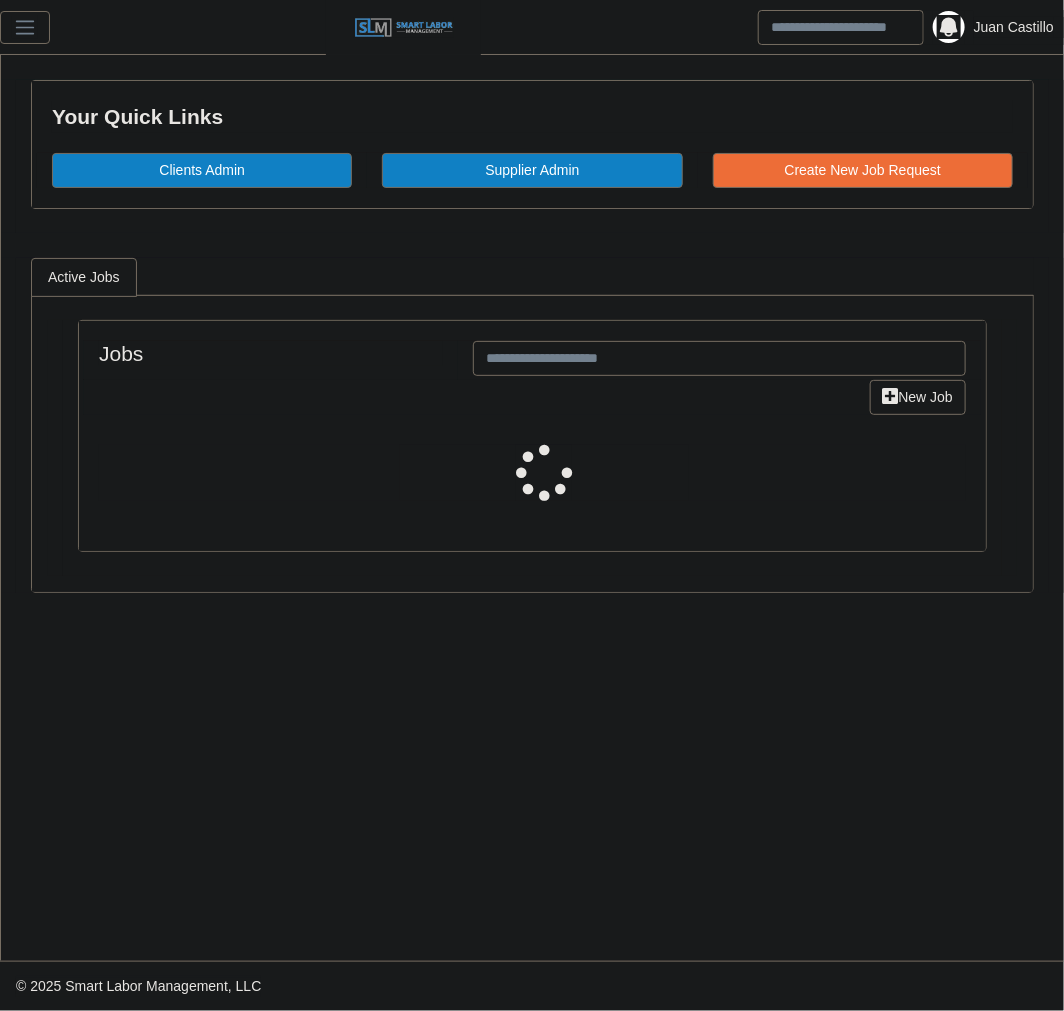 select on "****" 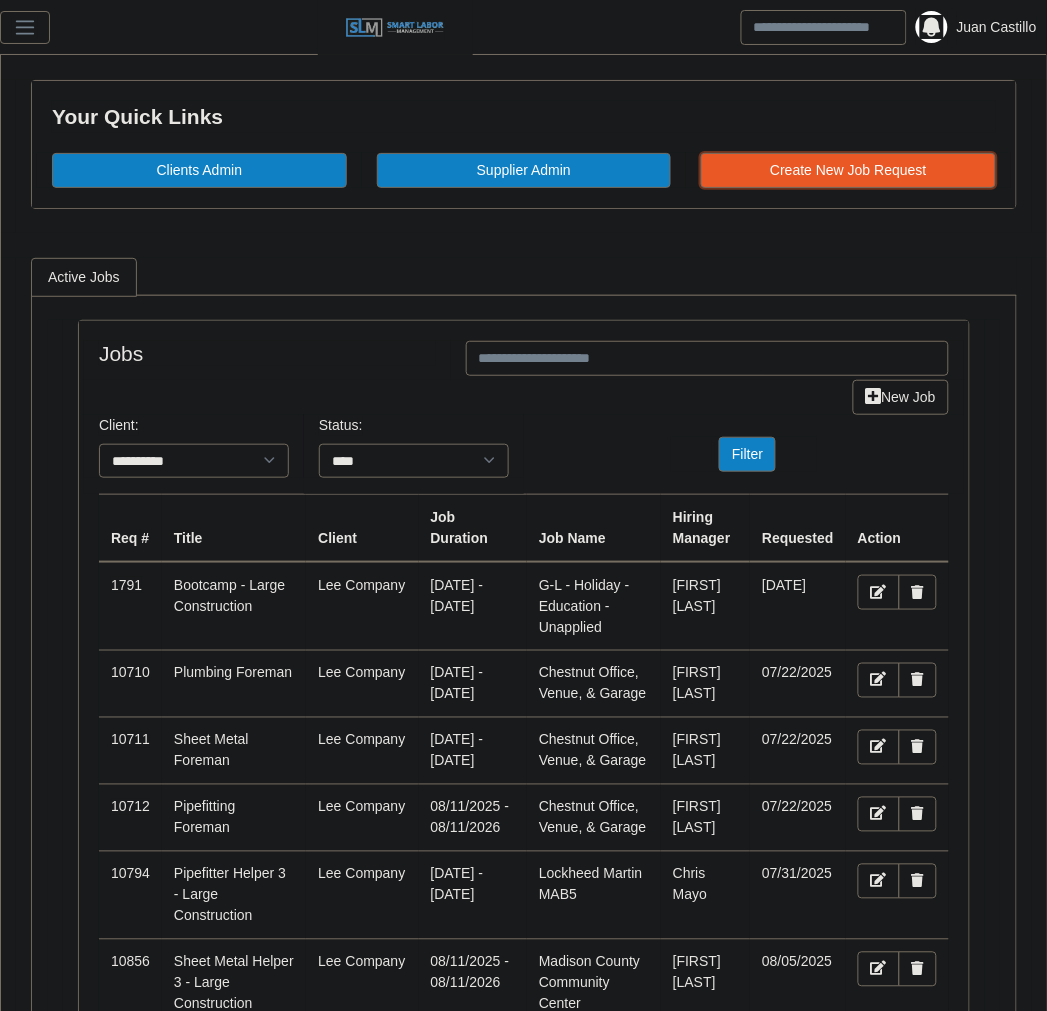click on "Create New Job Request" at bounding box center (848, 170) 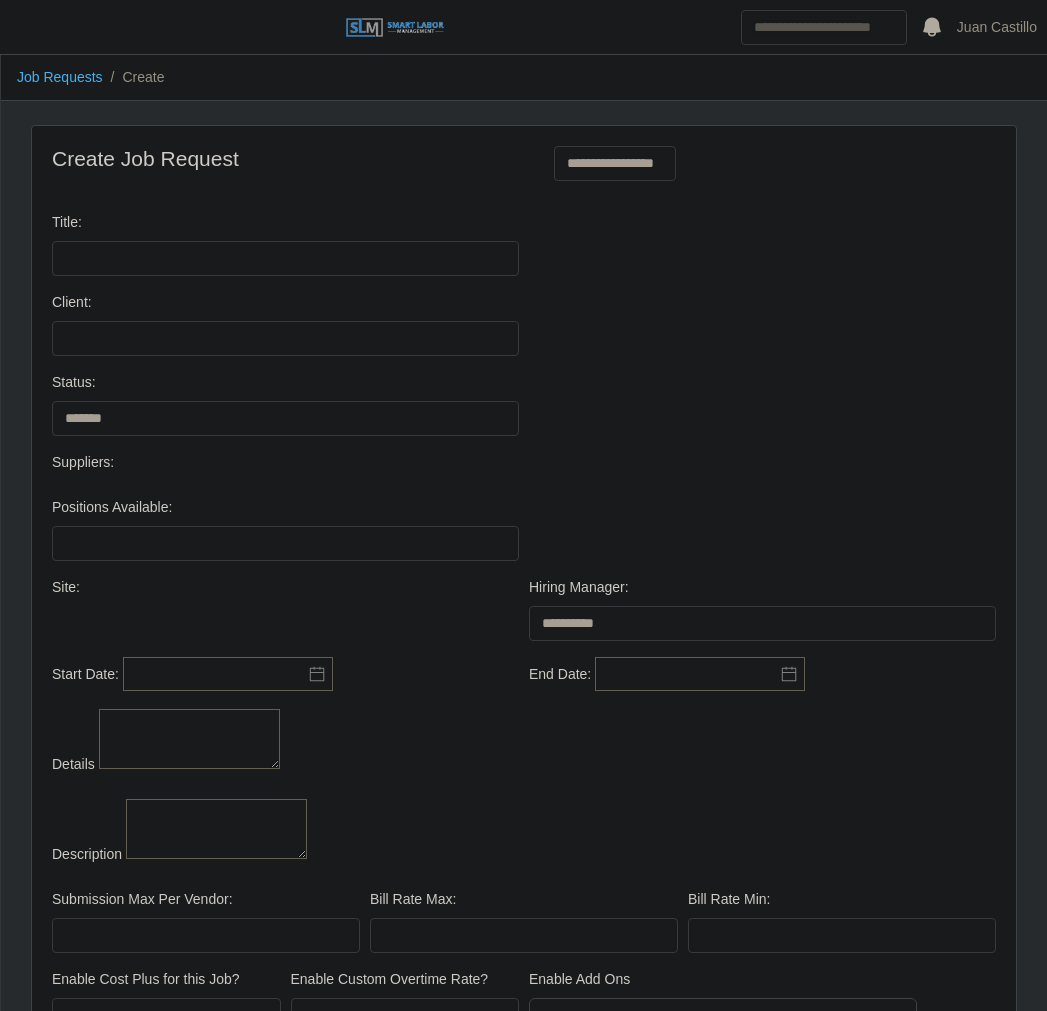 select 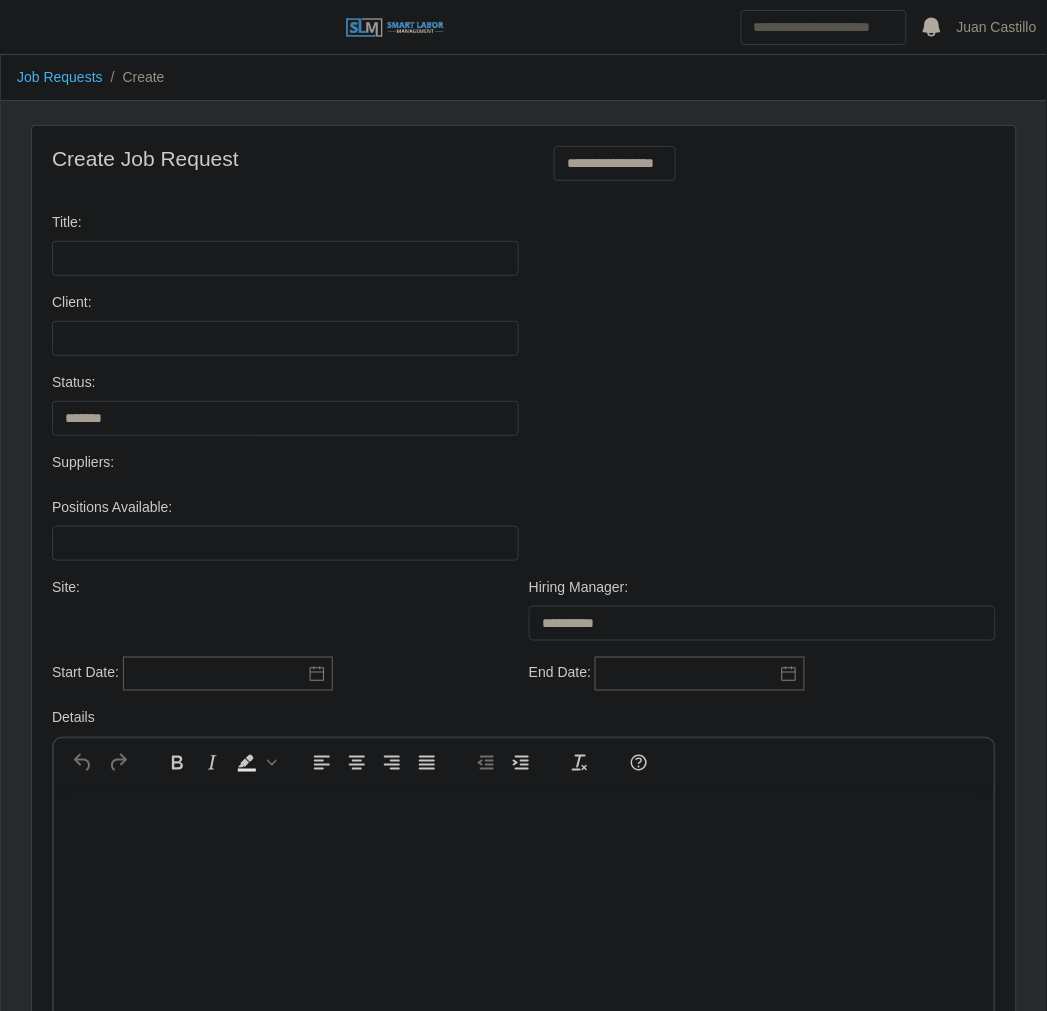 scroll, scrollTop: 0, scrollLeft: 0, axis: both 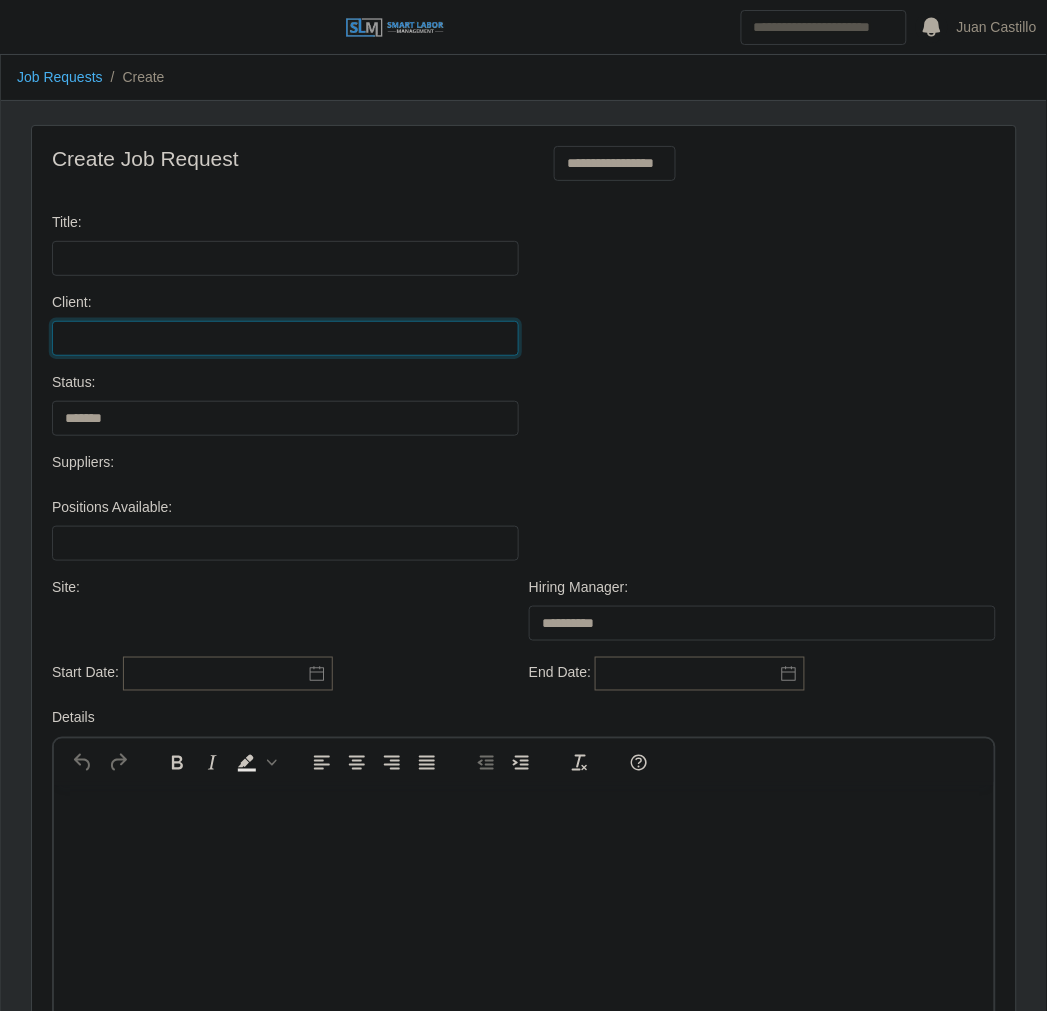 click on "**********" at bounding box center [285, 338] 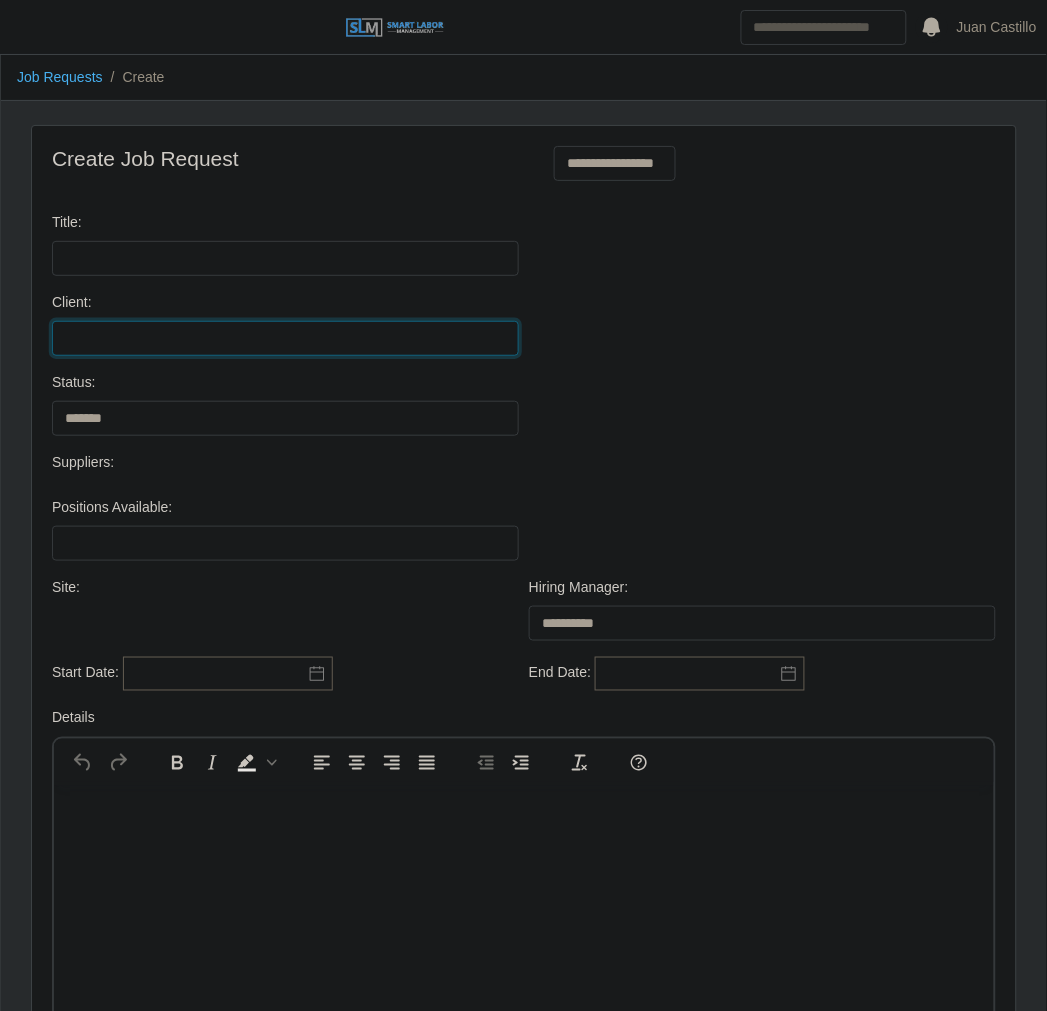 select on "*" 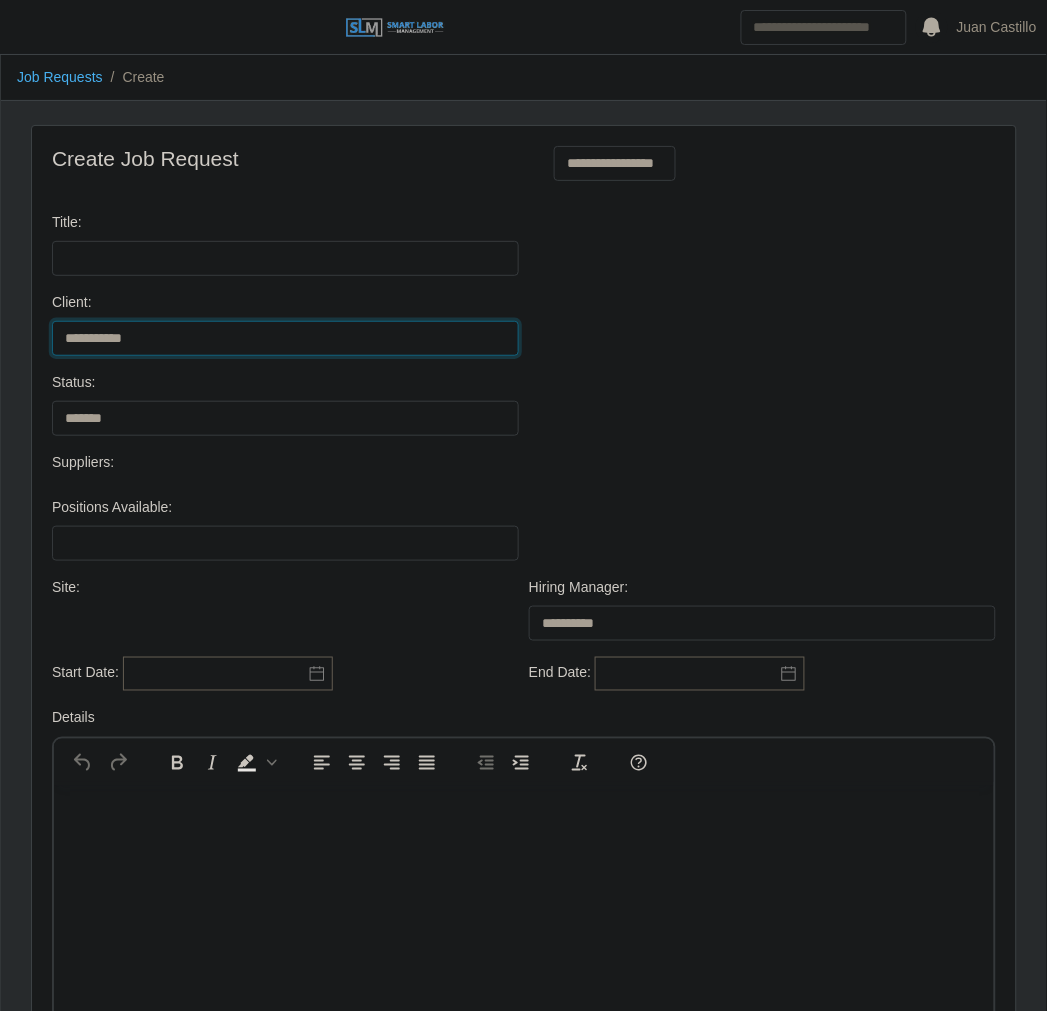 click on "**********" at bounding box center (285, 338) 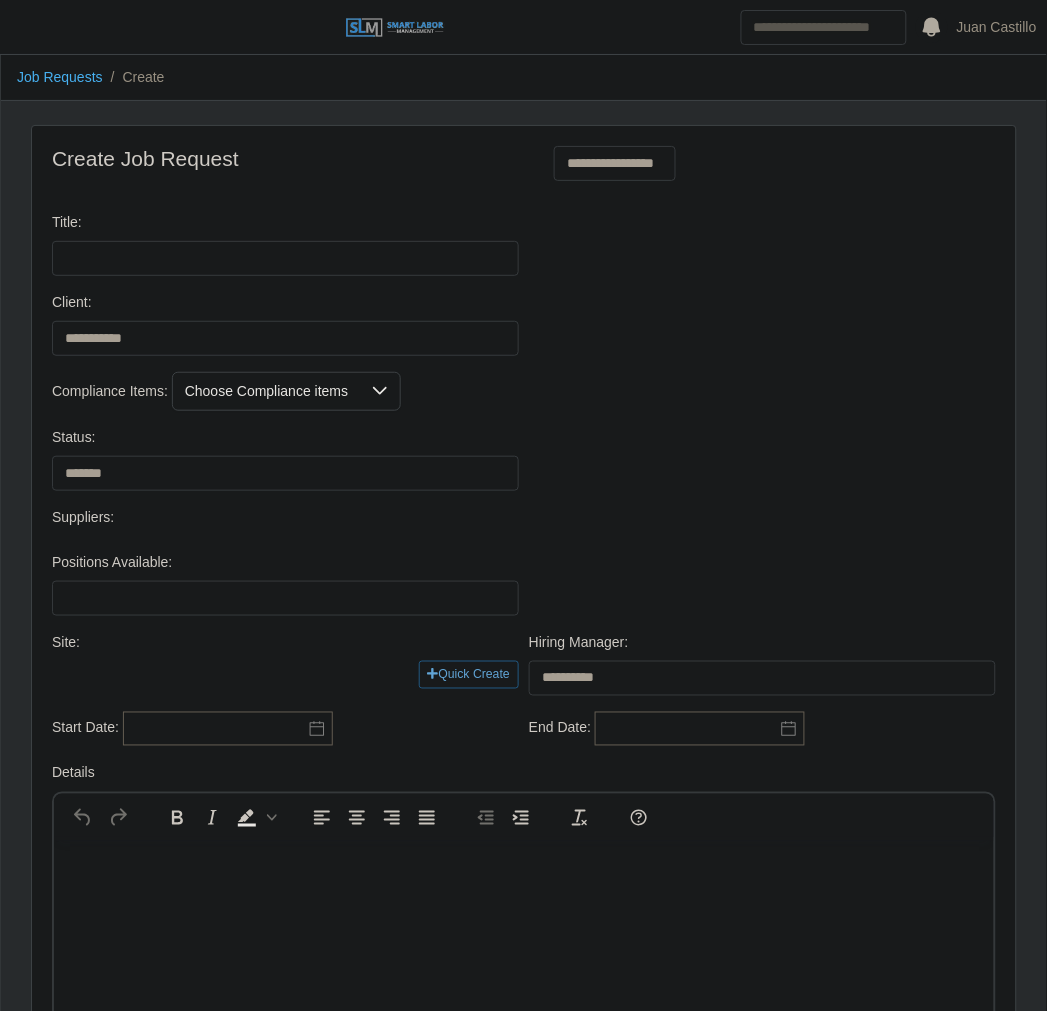drag, startPoint x: 606, startPoint y: 144, endPoint x: 606, endPoint y: 202, distance: 58 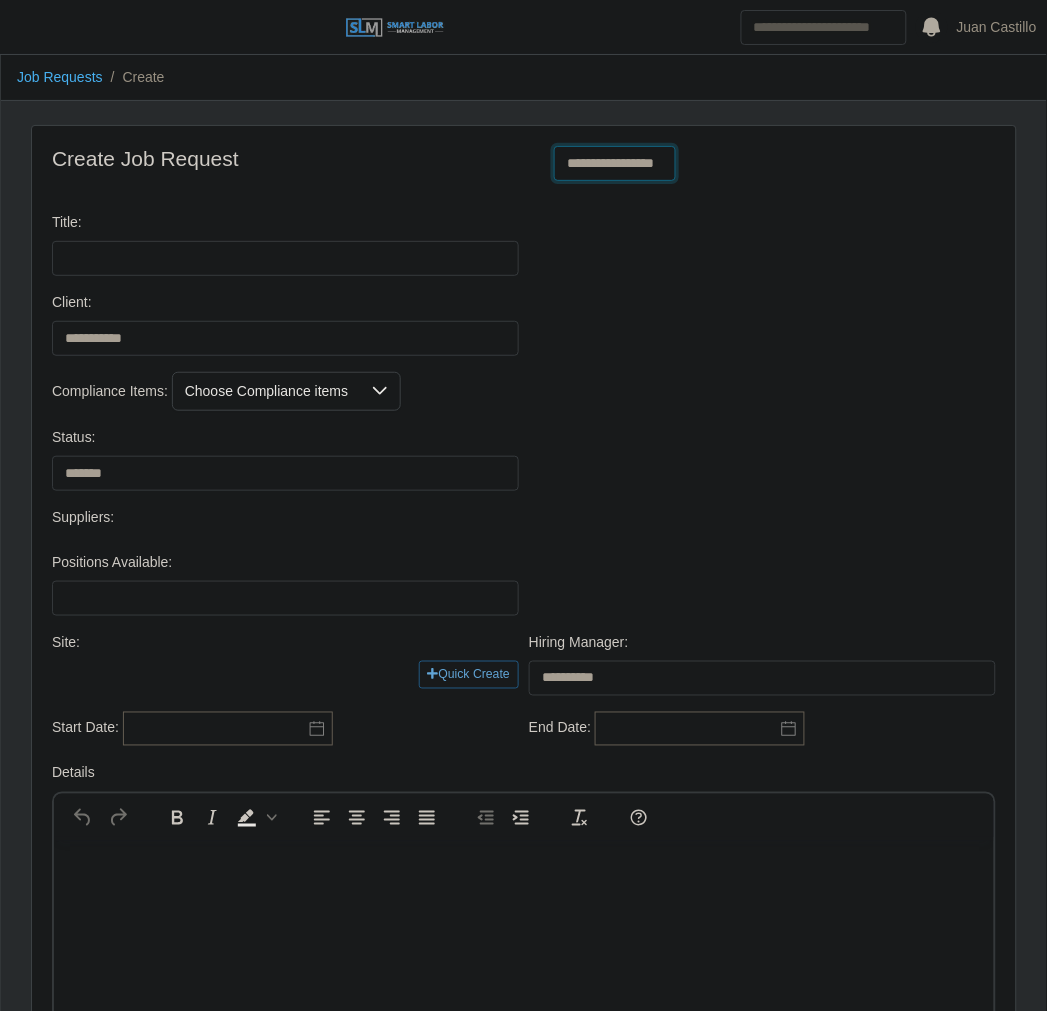 click on "**********" at bounding box center [615, 163] 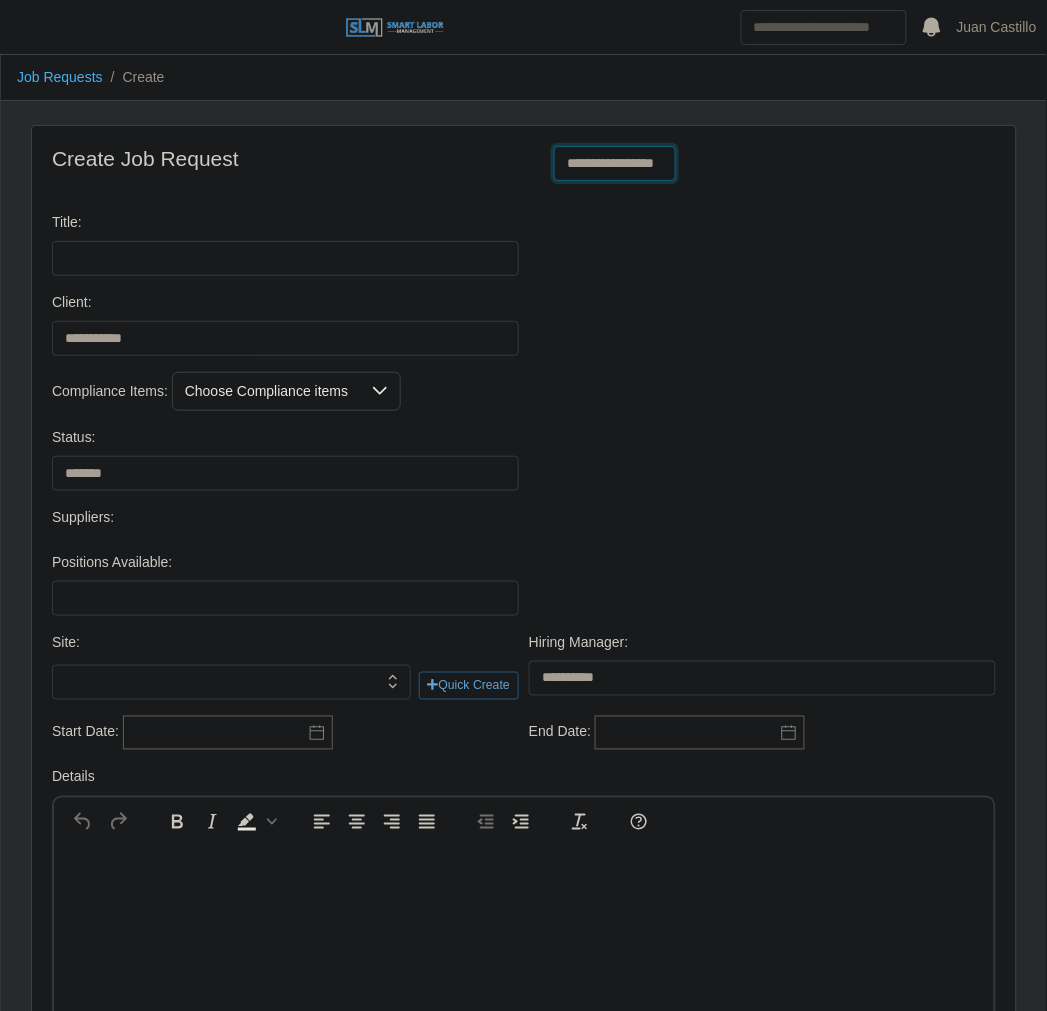 select on "**********" 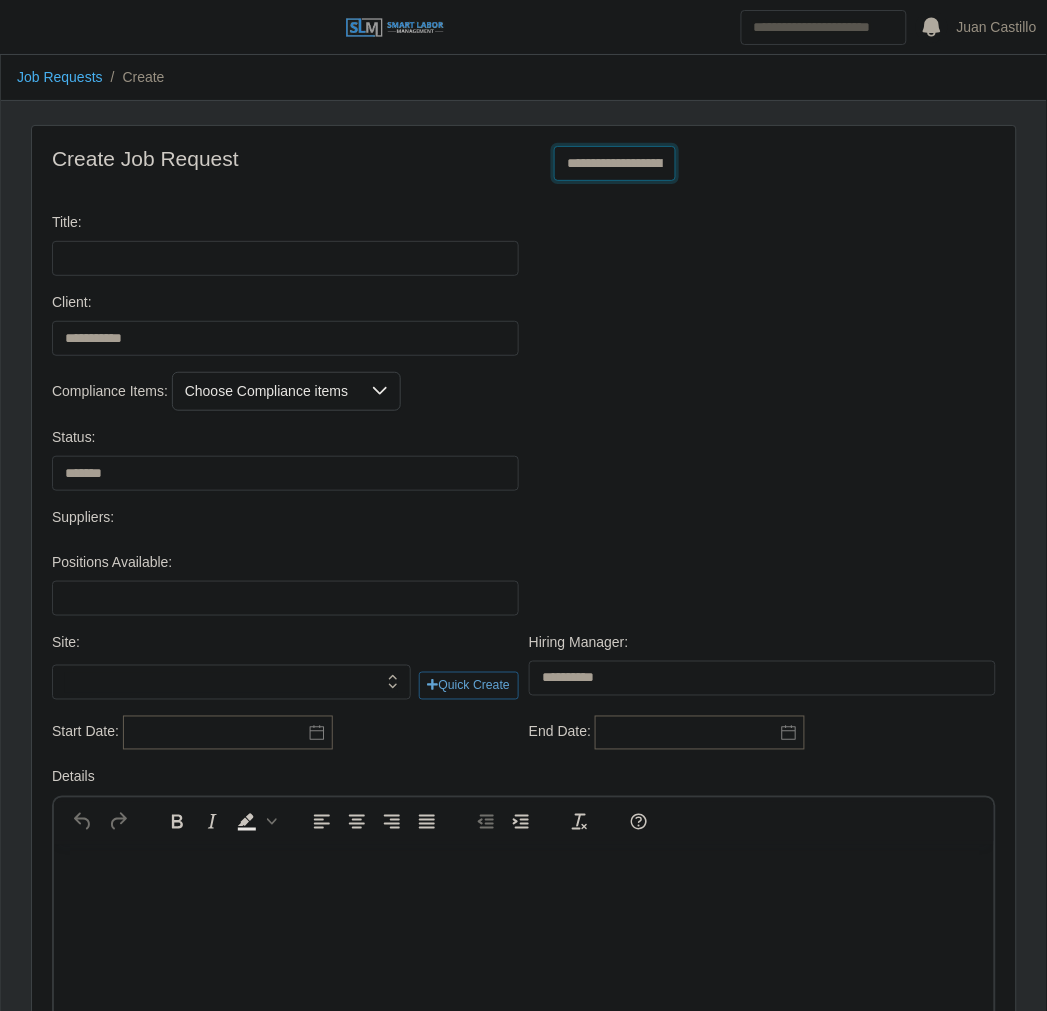 click on "**********" at bounding box center (615, 163) 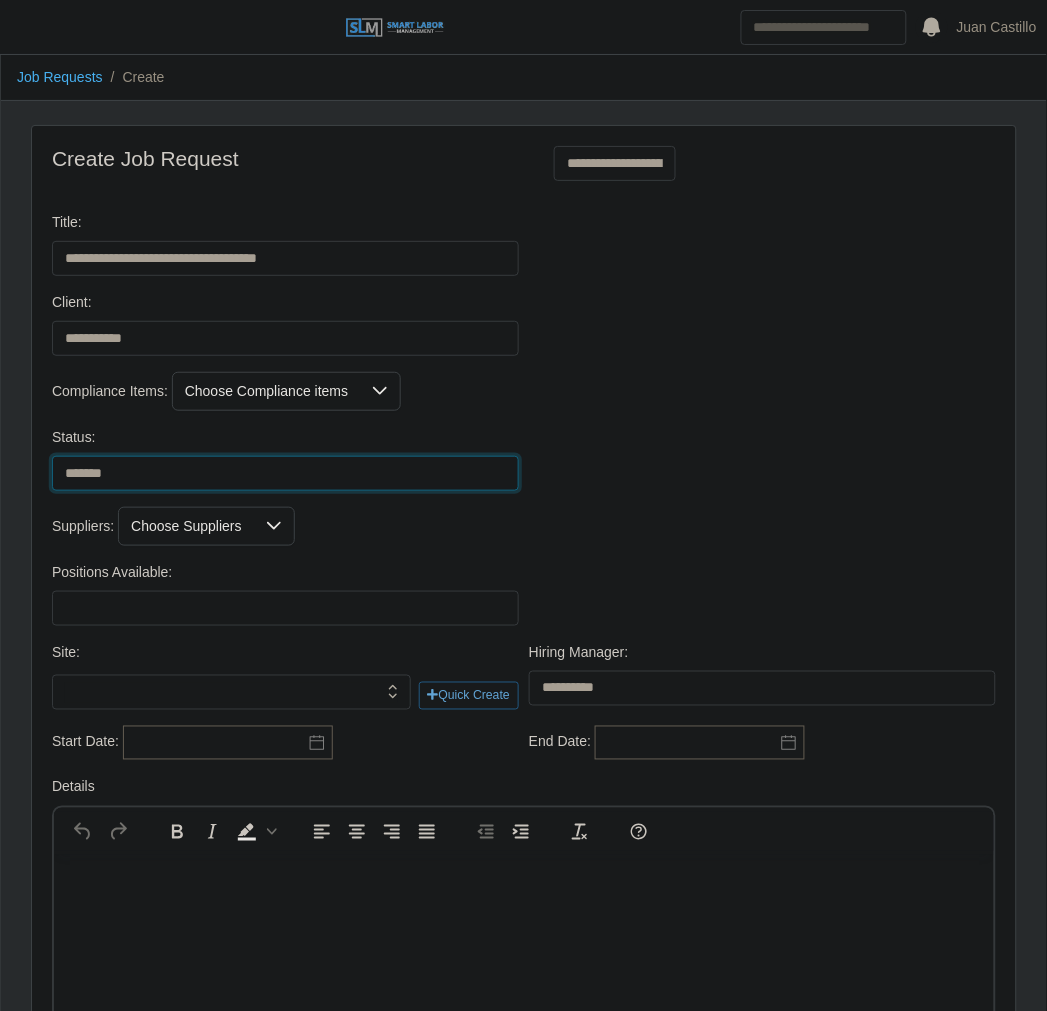 drag, startPoint x: 95, startPoint y: 474, endPoint x: 87, endPoint y: 490, distance: 17.888544 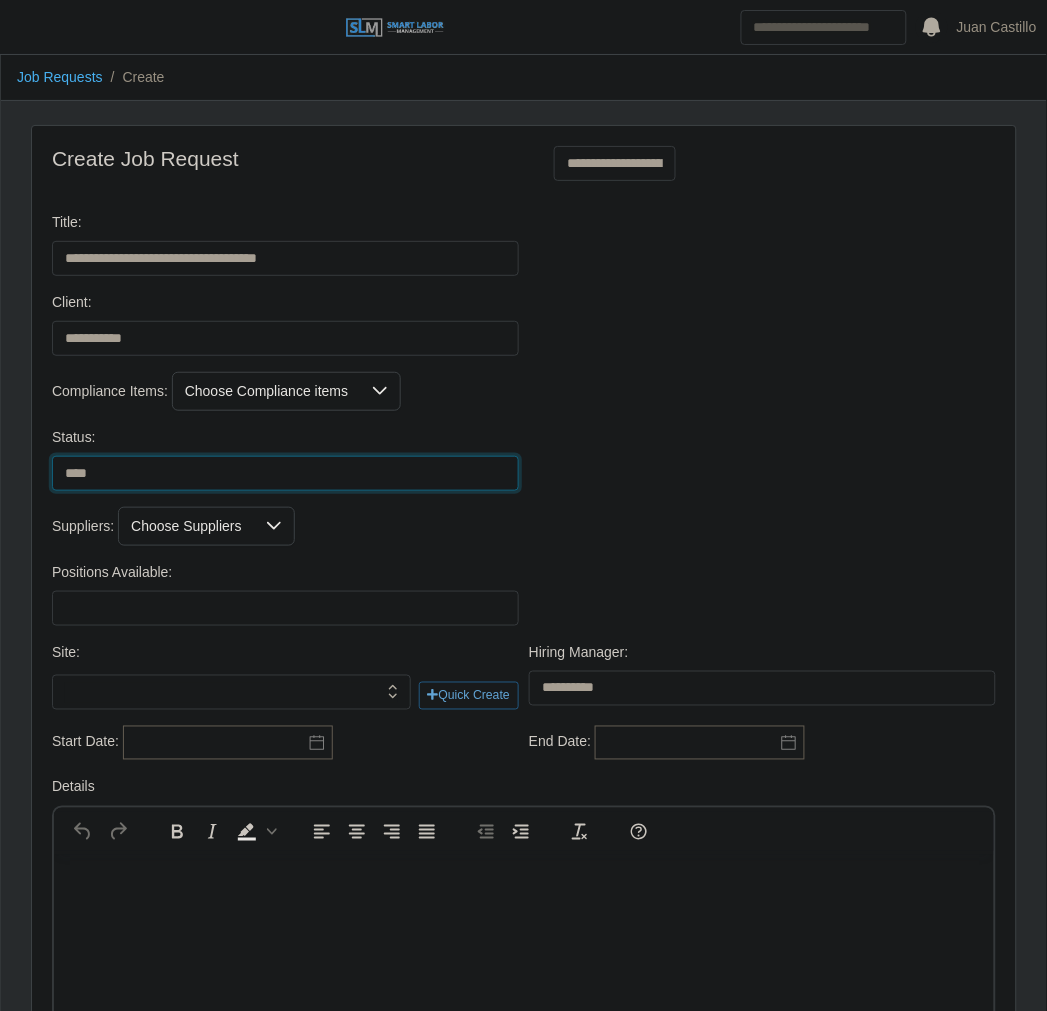 click on "*******   ****" at bounding box center (285, 473) 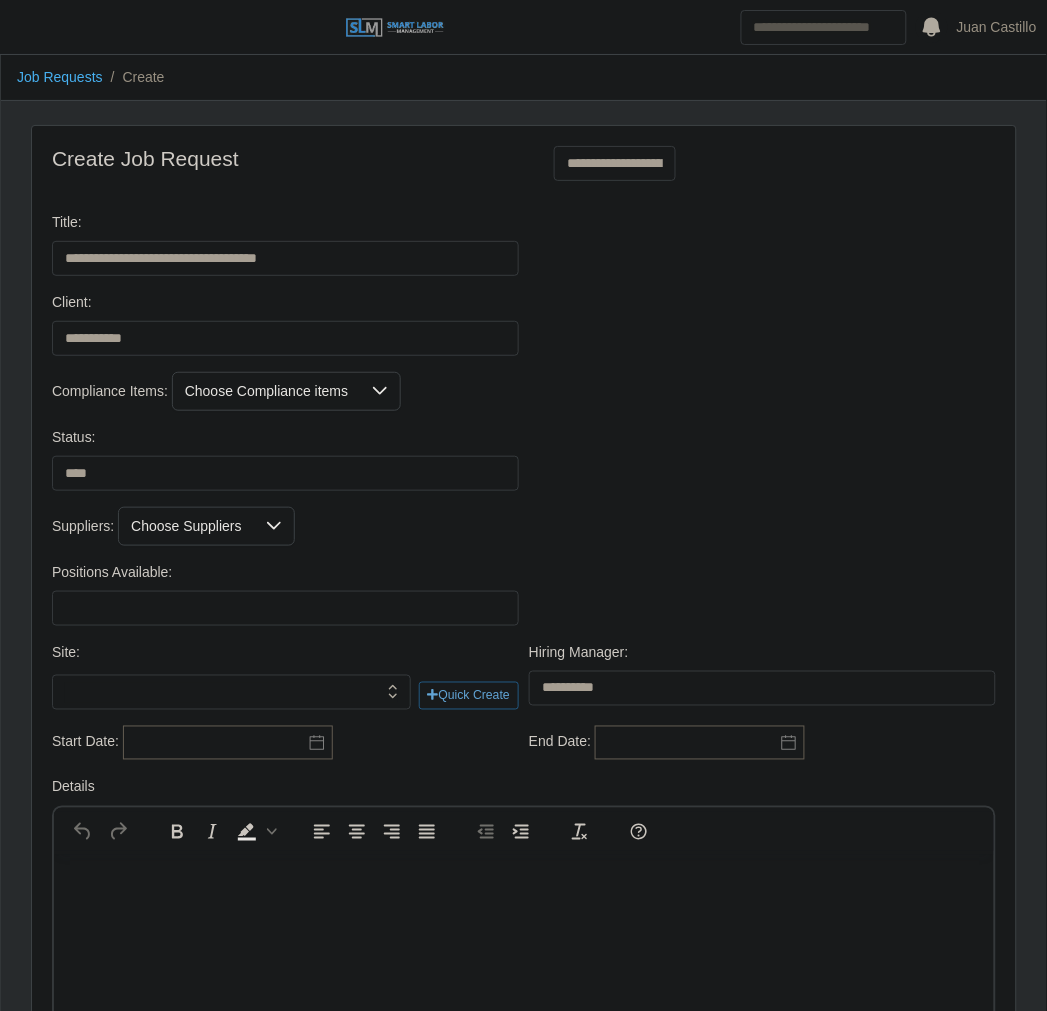 click on "Choose Compliance items" at bounding box center (266, 391) 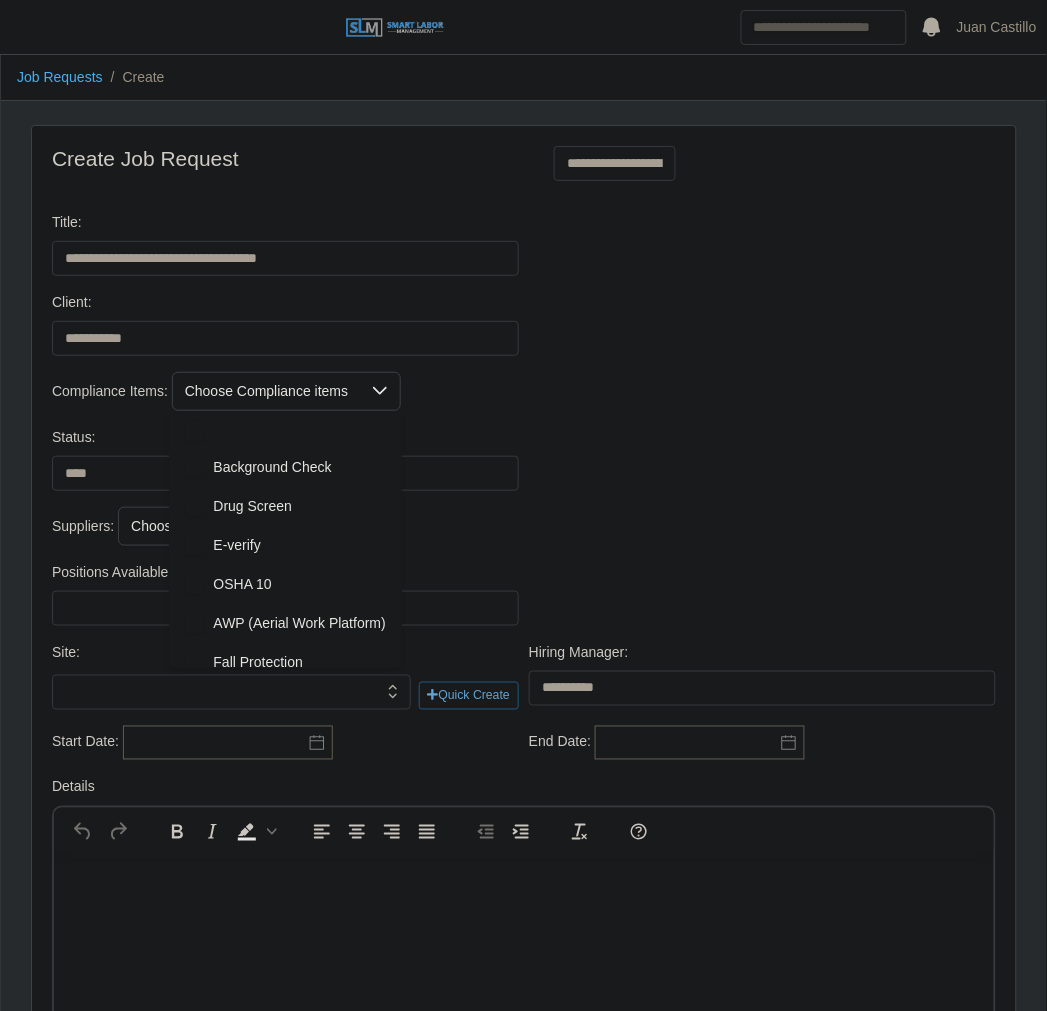 scroll, scrollTop: 20, scrollLeft: 13, axis: both 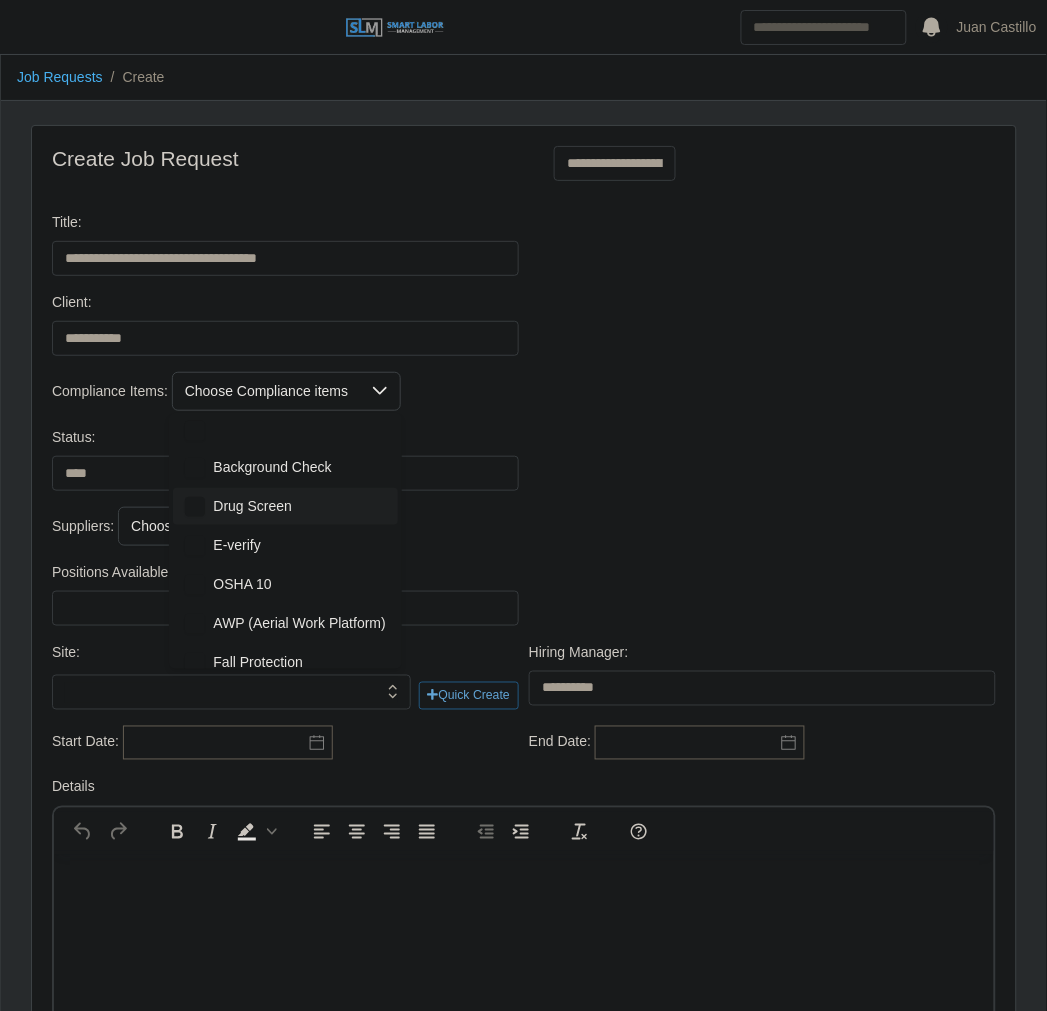 drag, startPoint x: 277, startPoint y: 507, endPoint x: 273, endPoint y: 530, distance: 23.345236 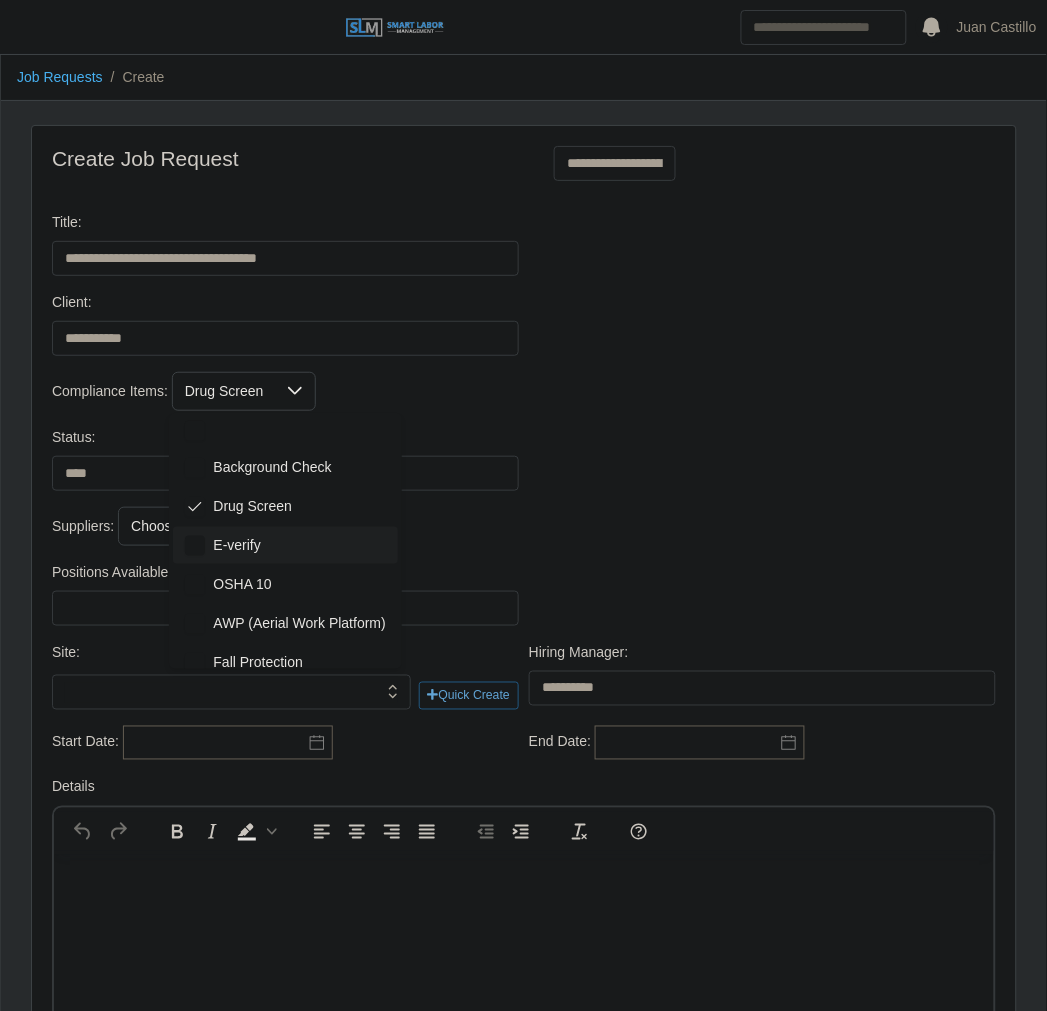 click on "E-verify" 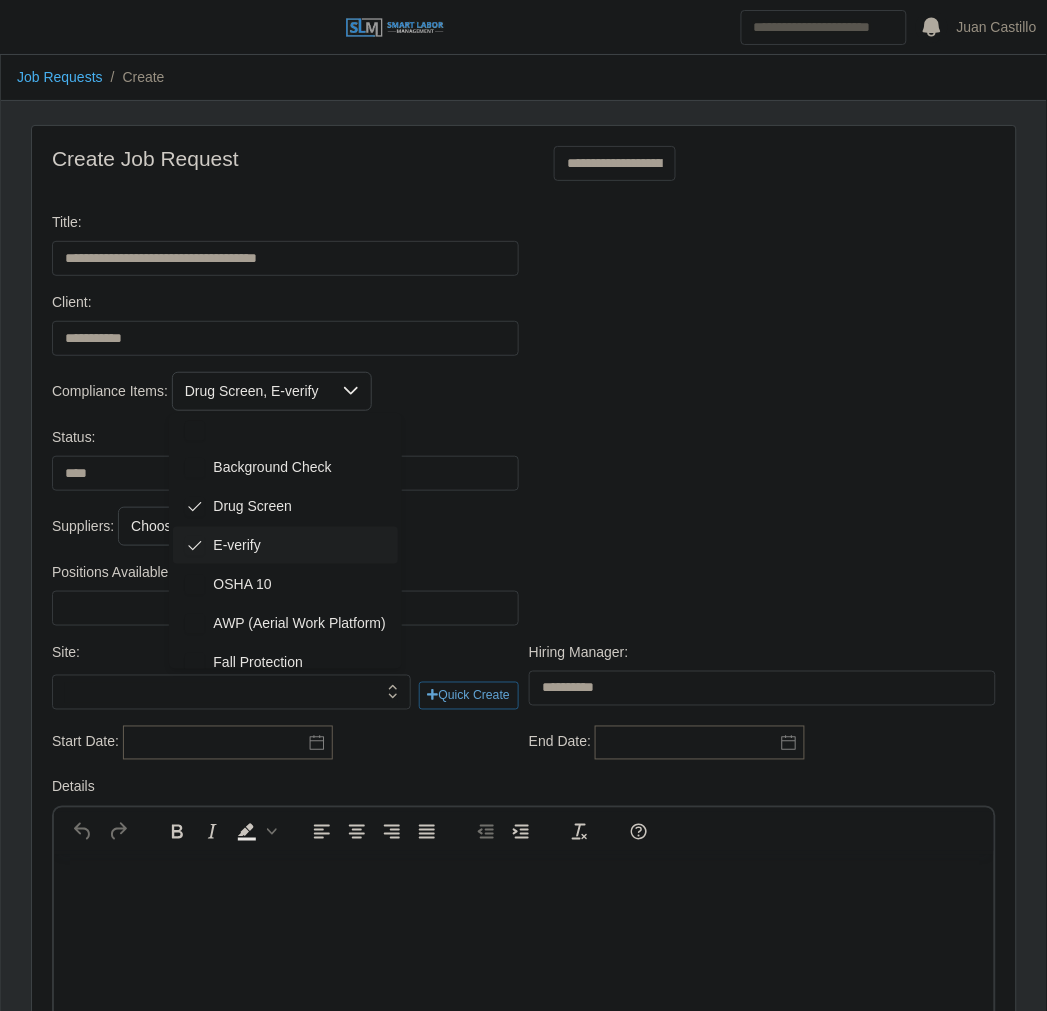 click on "Suppliers:   Choose Suppliers" at bounding box center (524, 526) 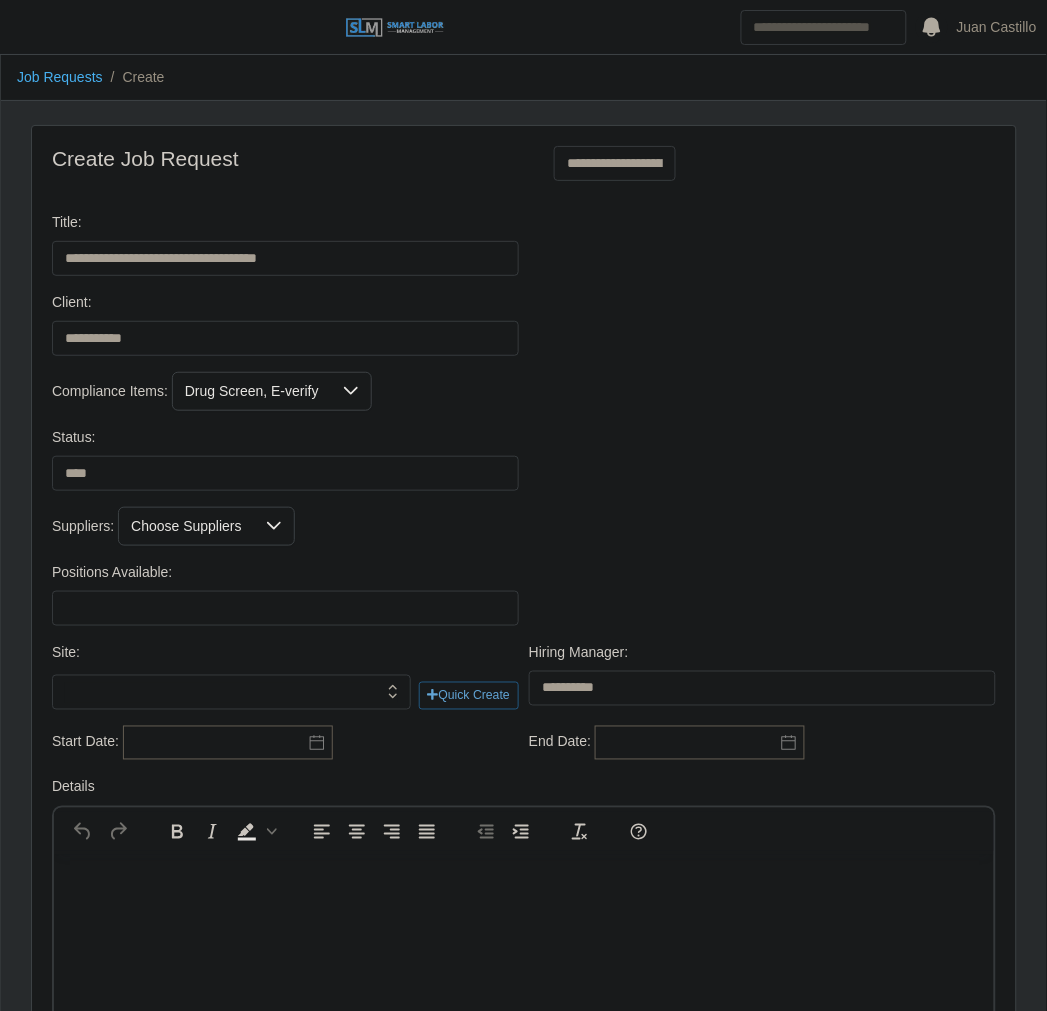 click on "Choose Suppliers" at bounding box center (186, 526) 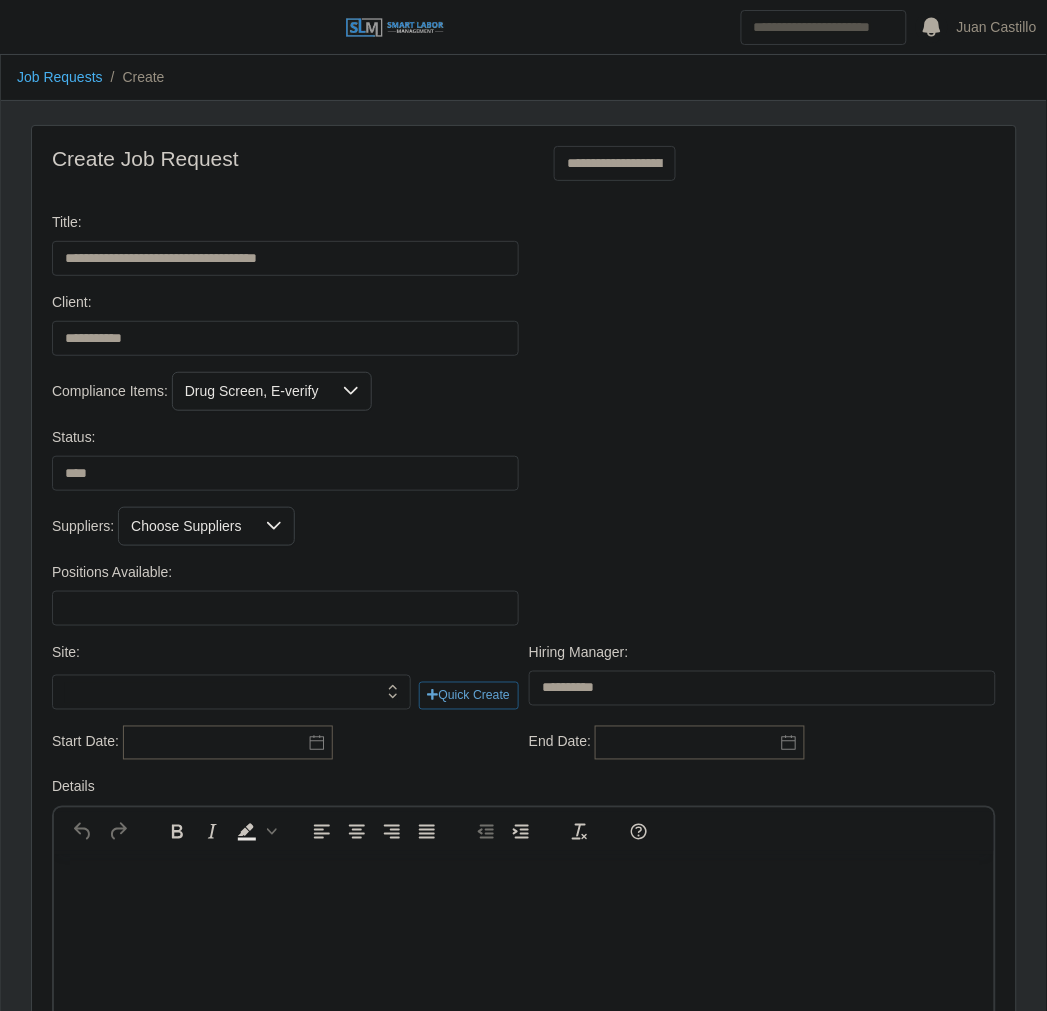 scroll, scrollTop: 20, scrollLeft: 13, axis: both 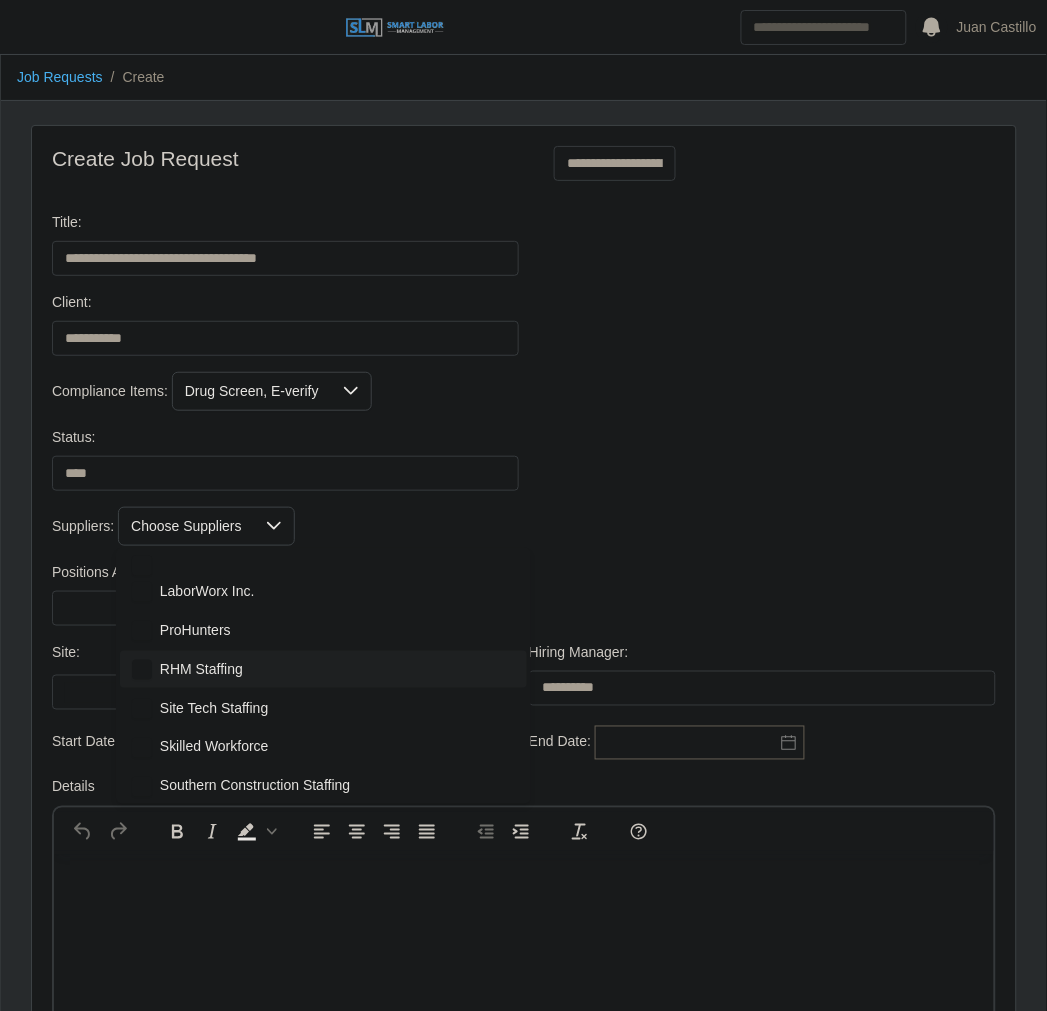 click on "ProHunters" 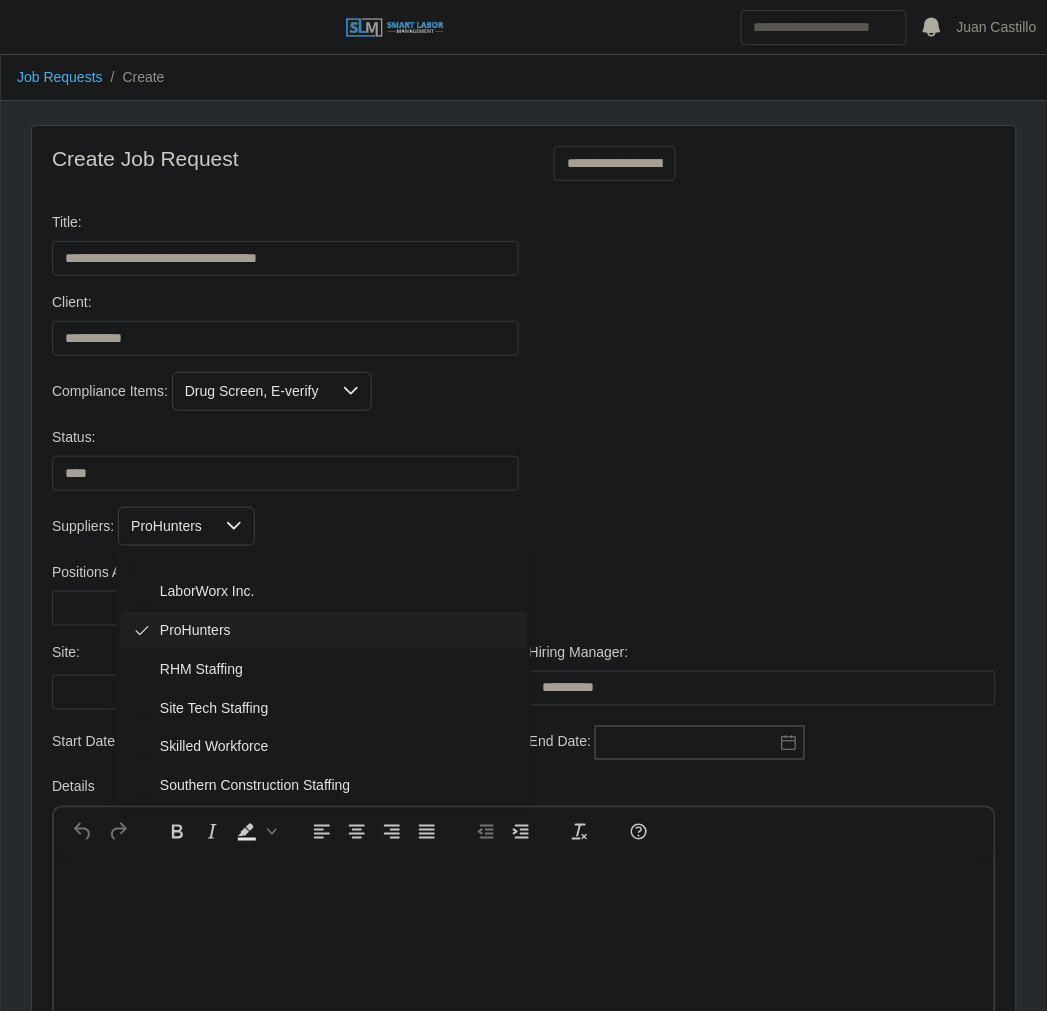 click on "Suppliers:   ProHunters" at bounding box center (524, 526) 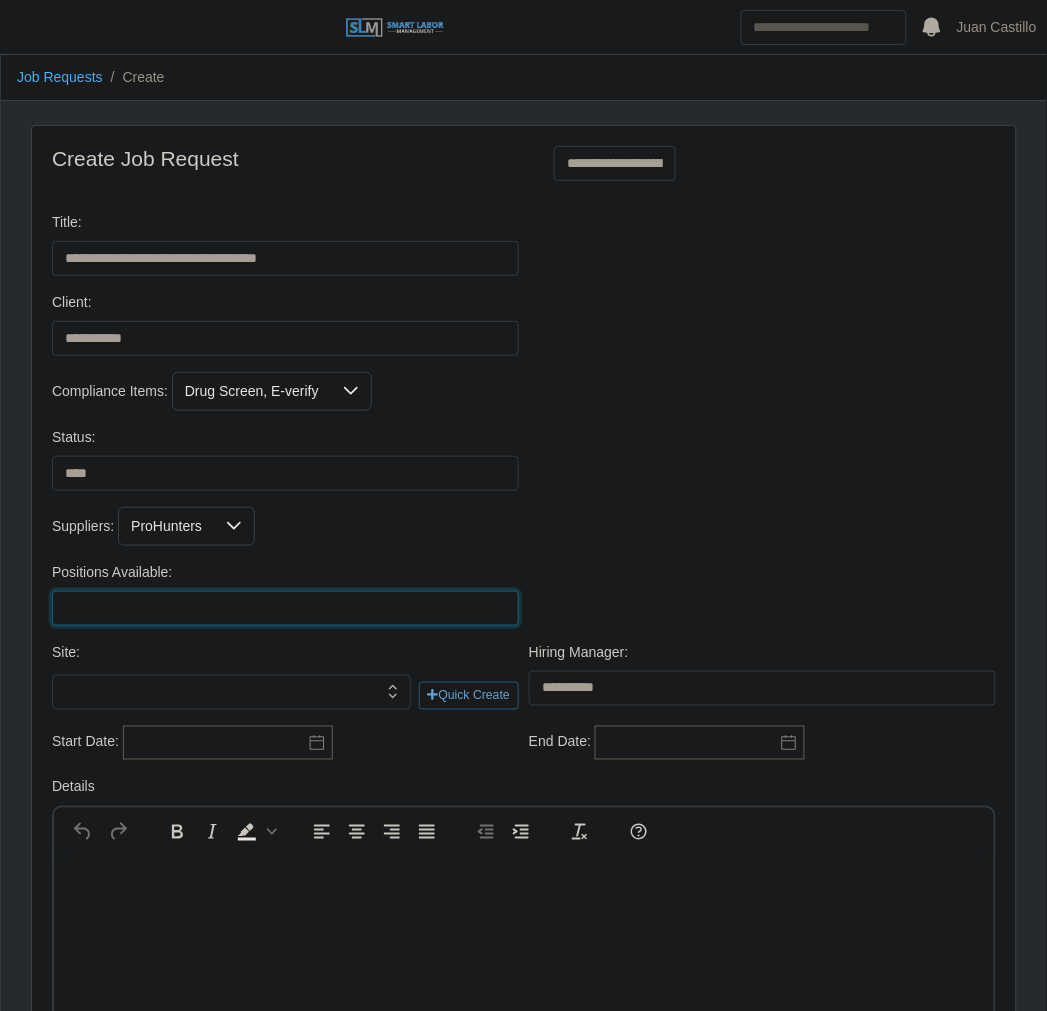 click on "Positions Available:" at bounding box center (285, 608) 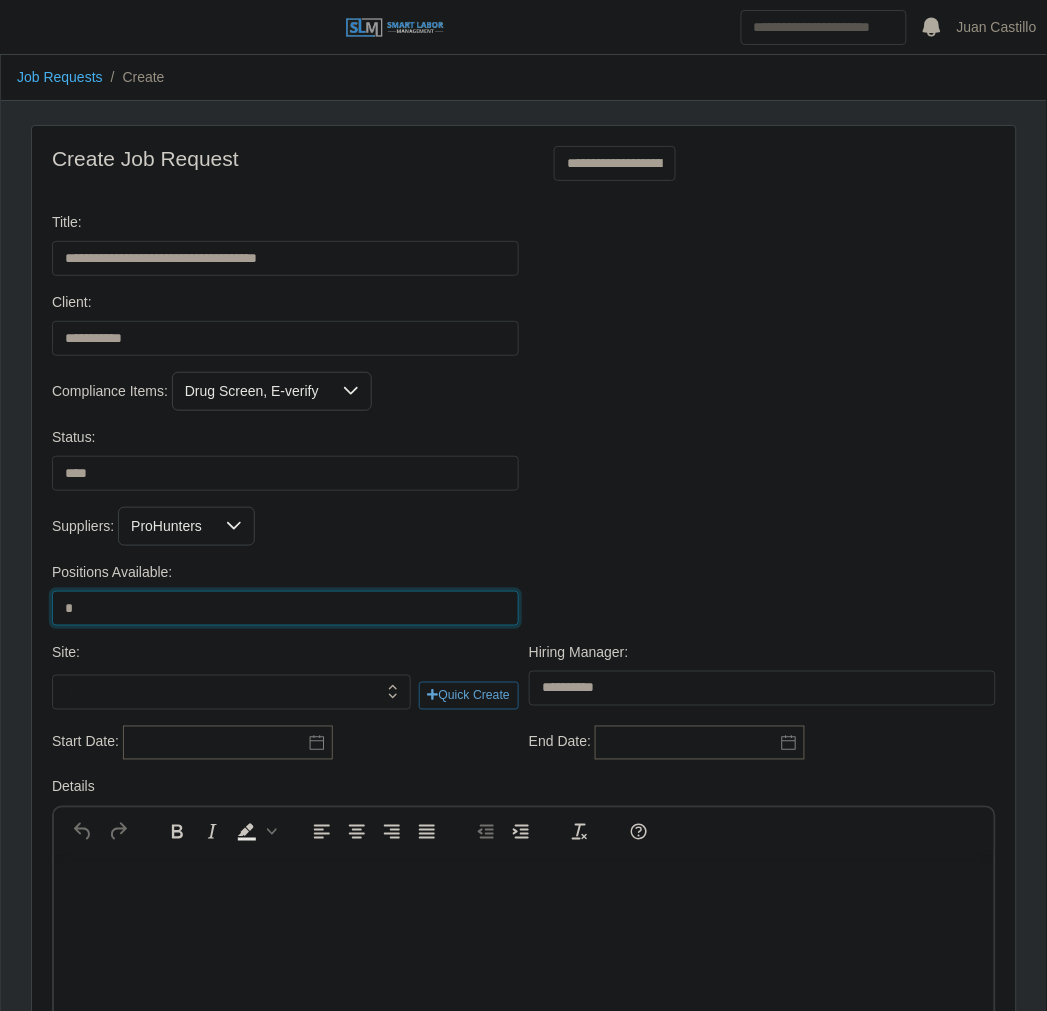 type on "*" 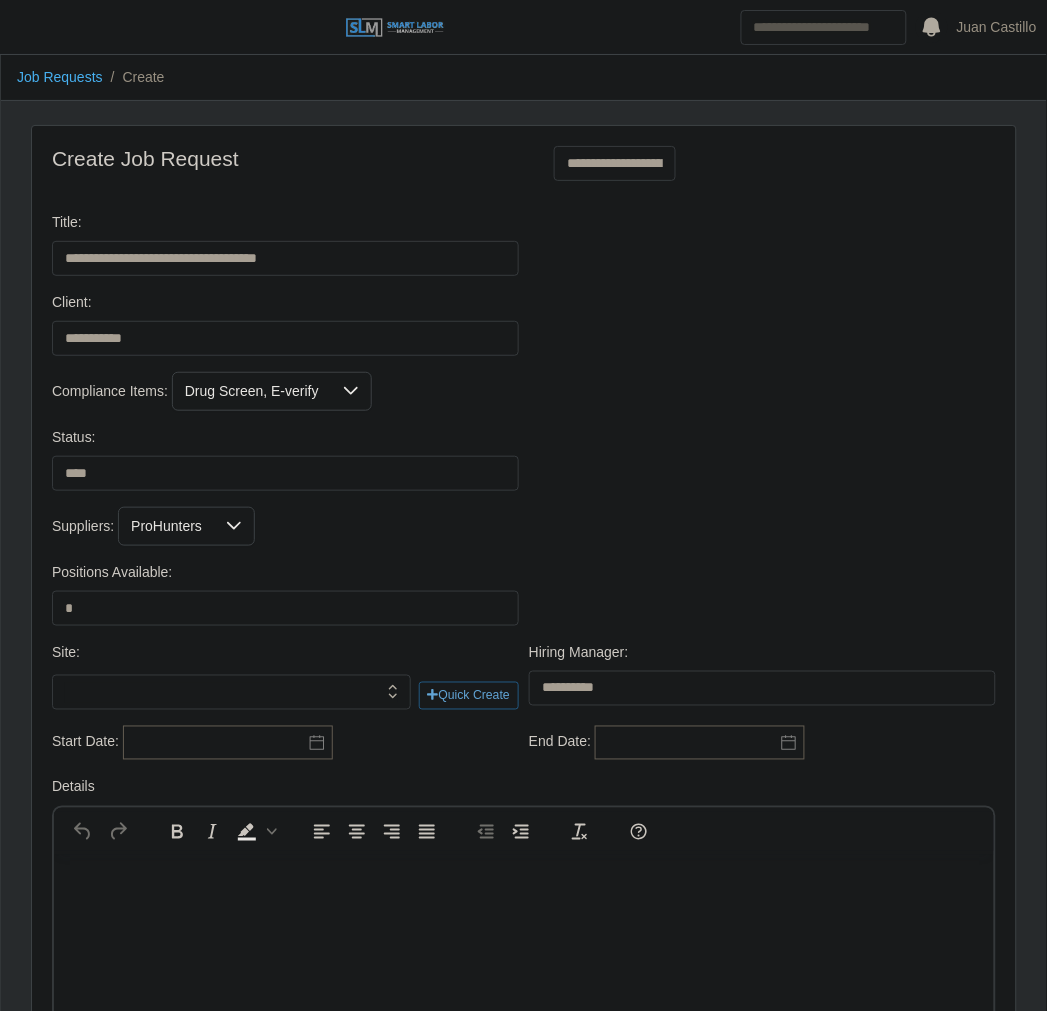 click at bounding box center (231, 693) 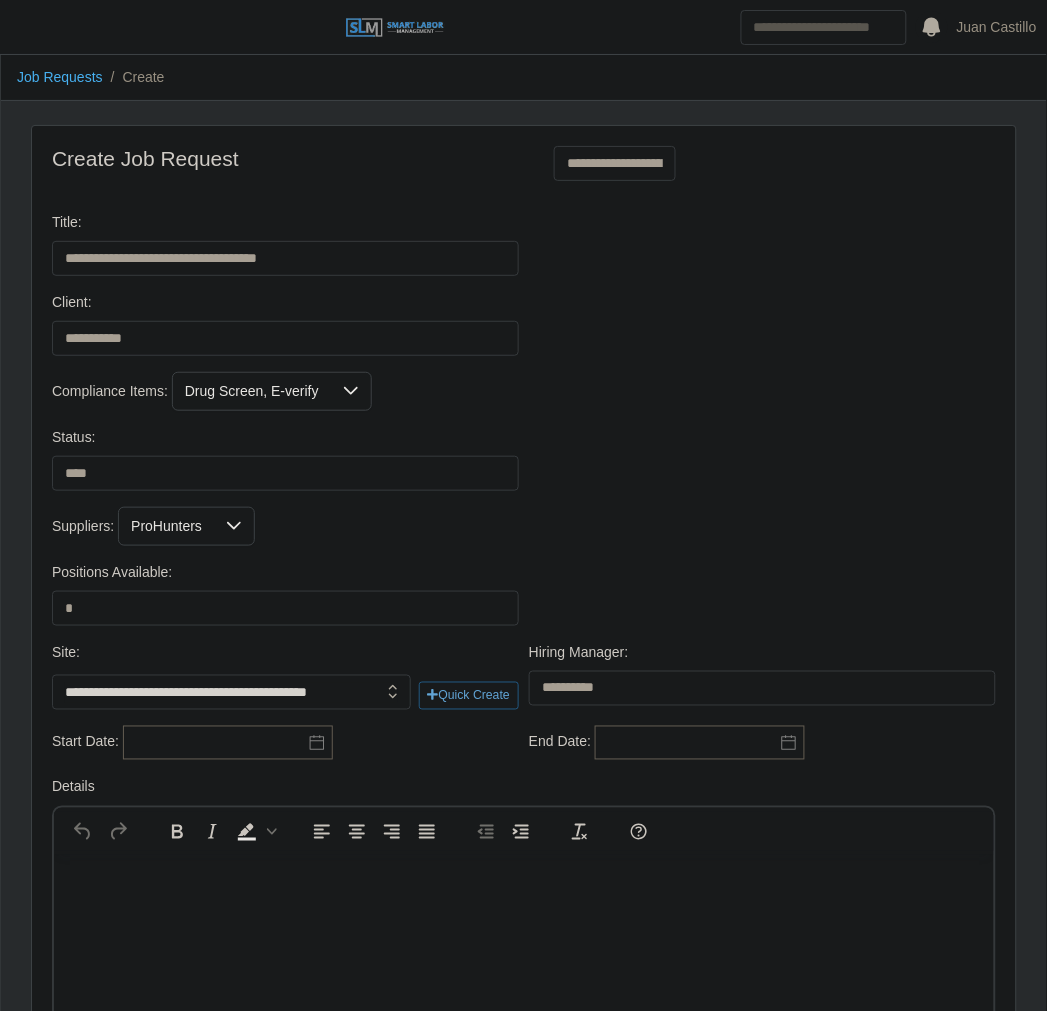 type on "**********" 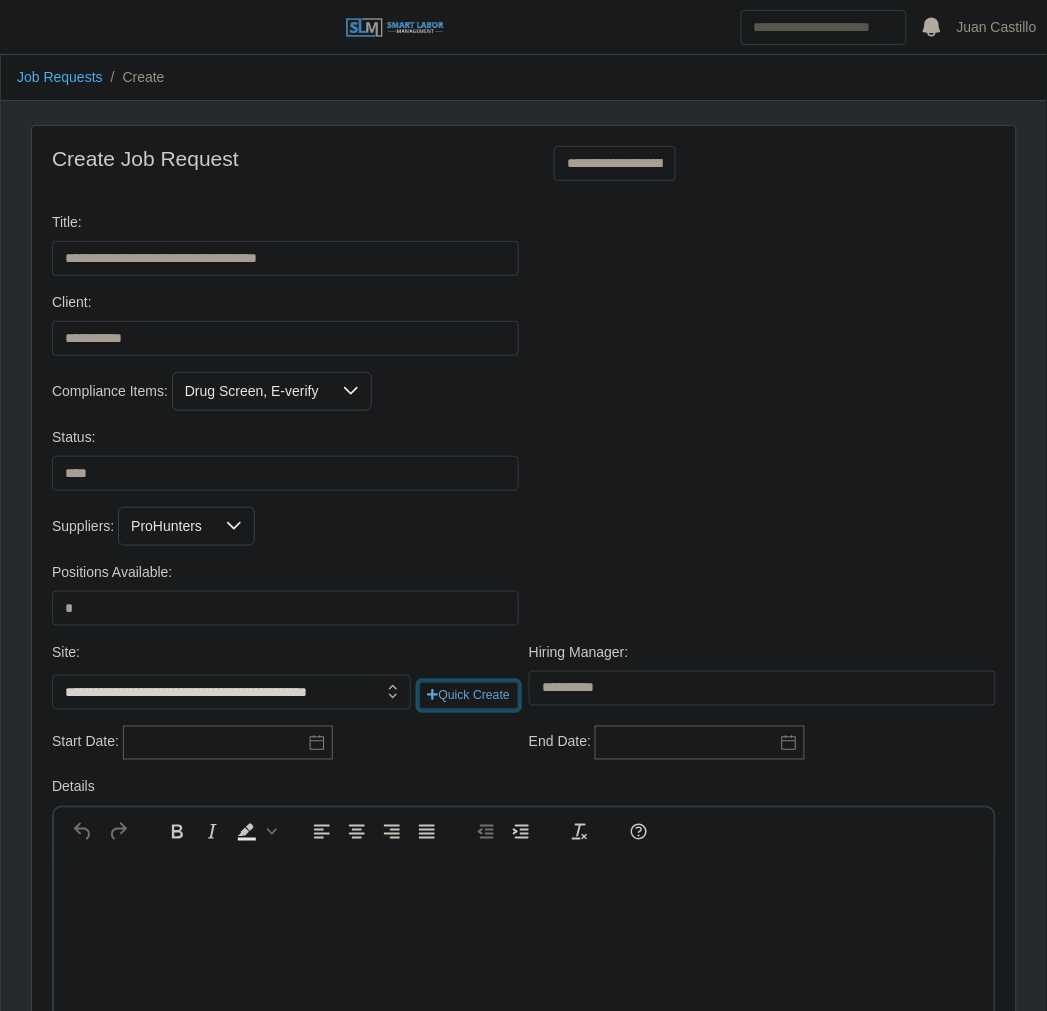 type 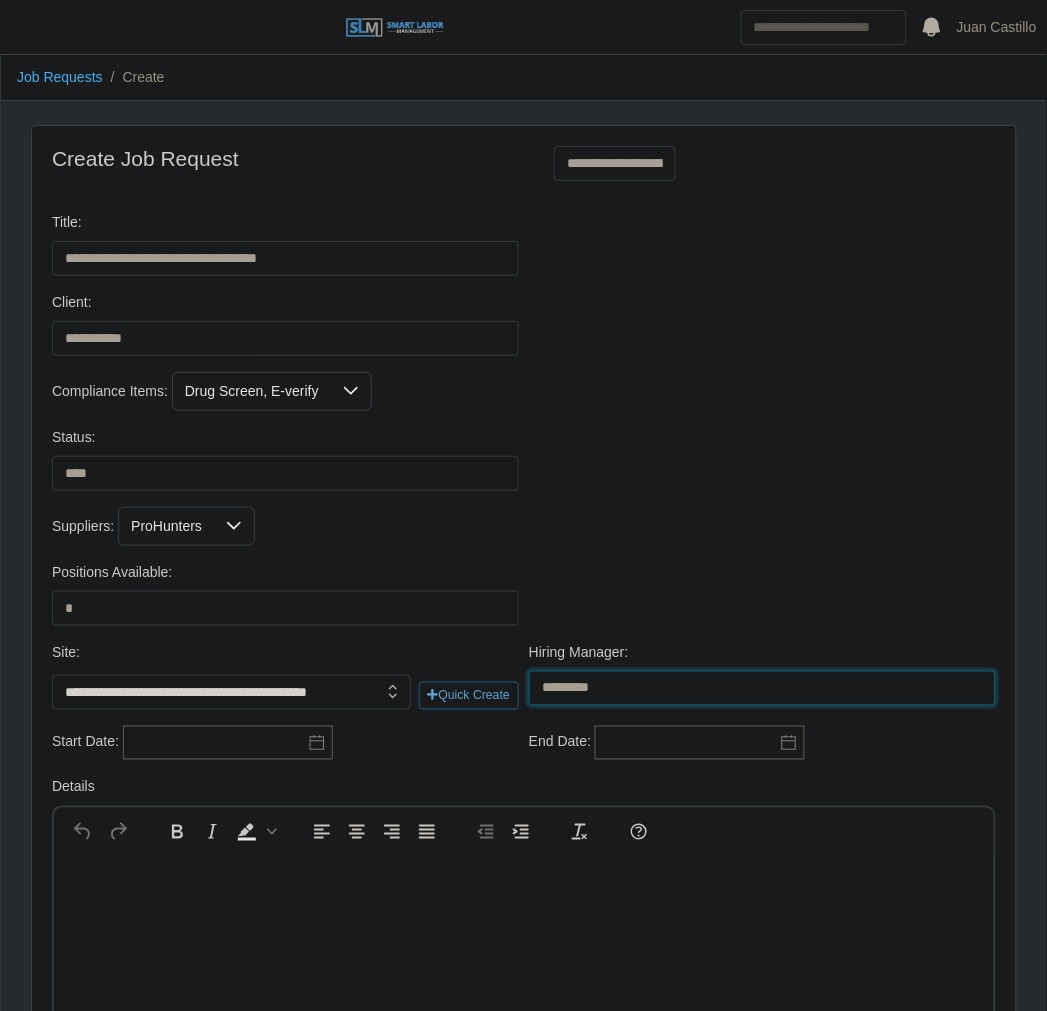 click on "**********" at bounding box center [762, 688] 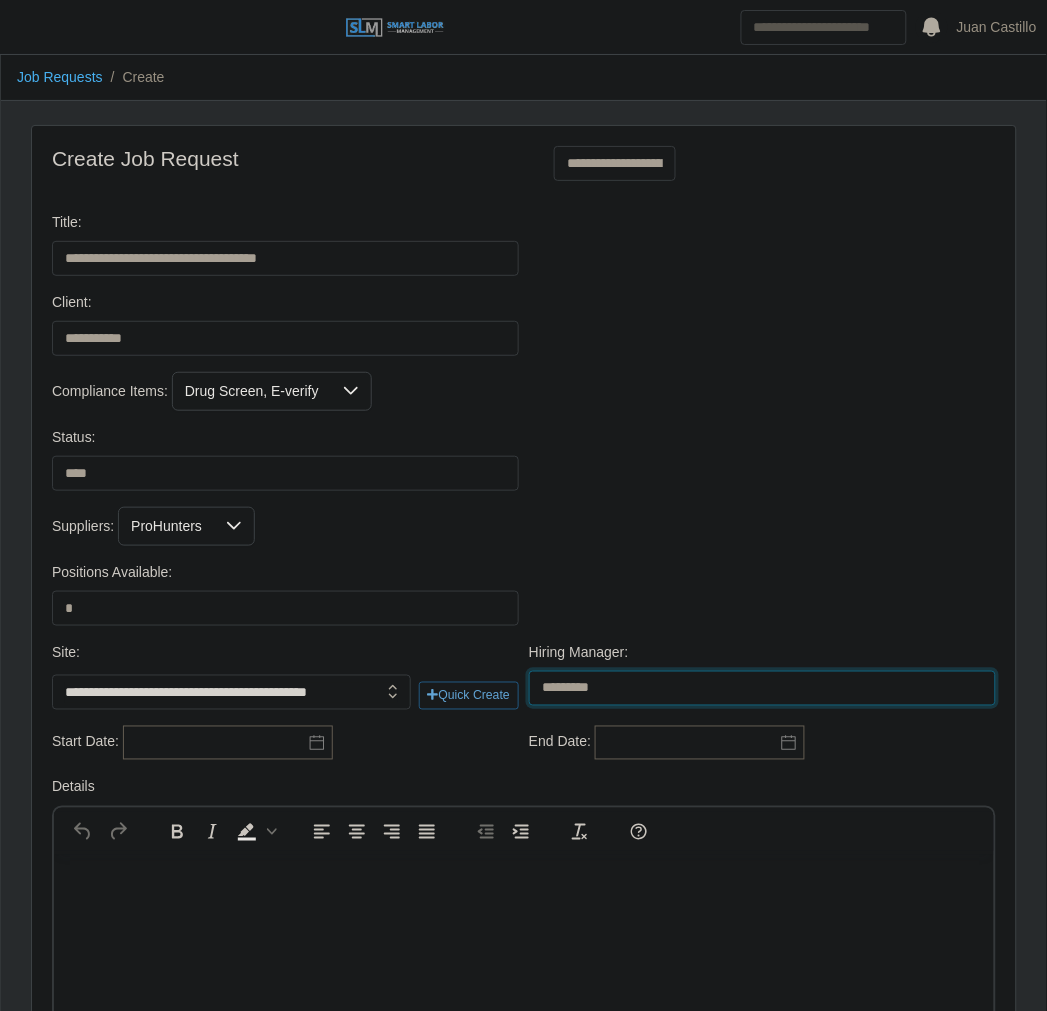 select on "****" 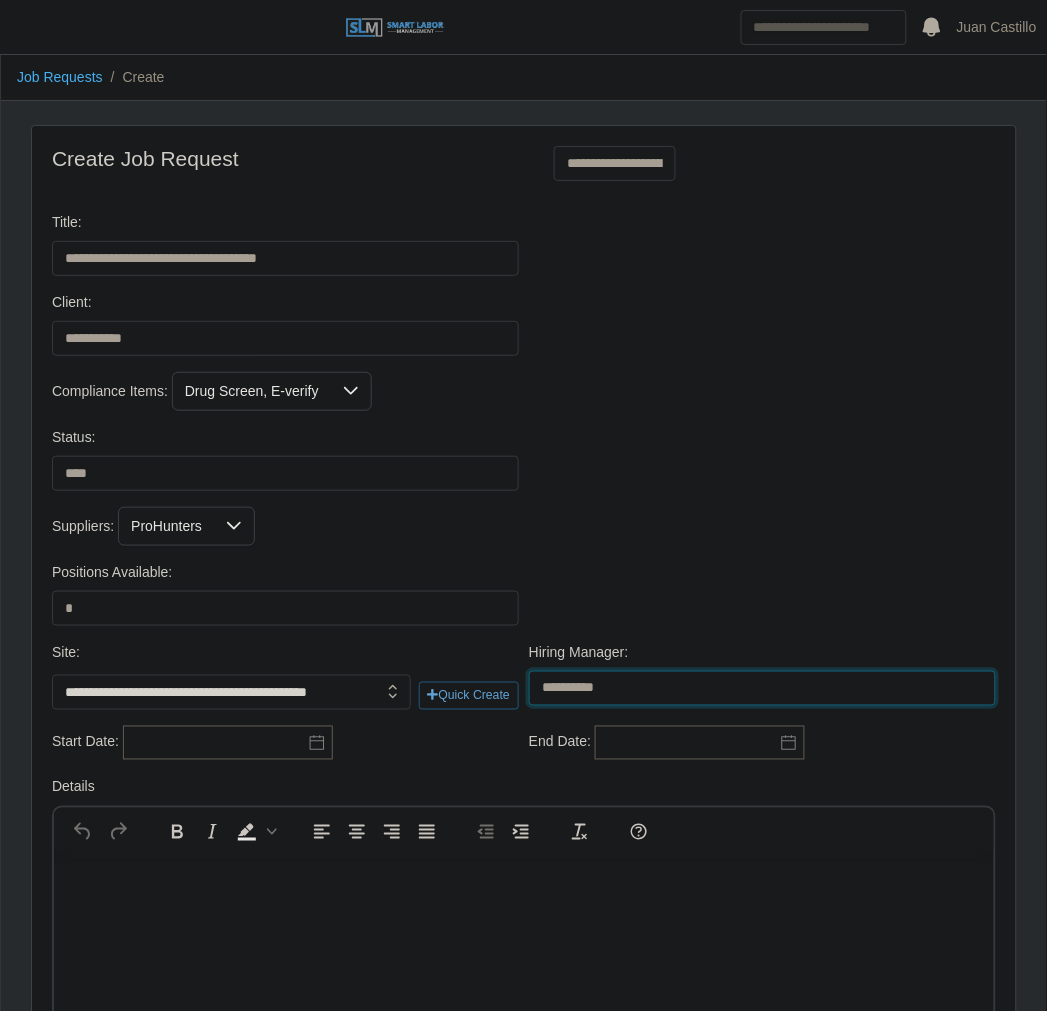click on "**********" at bounding box center [762, 688] 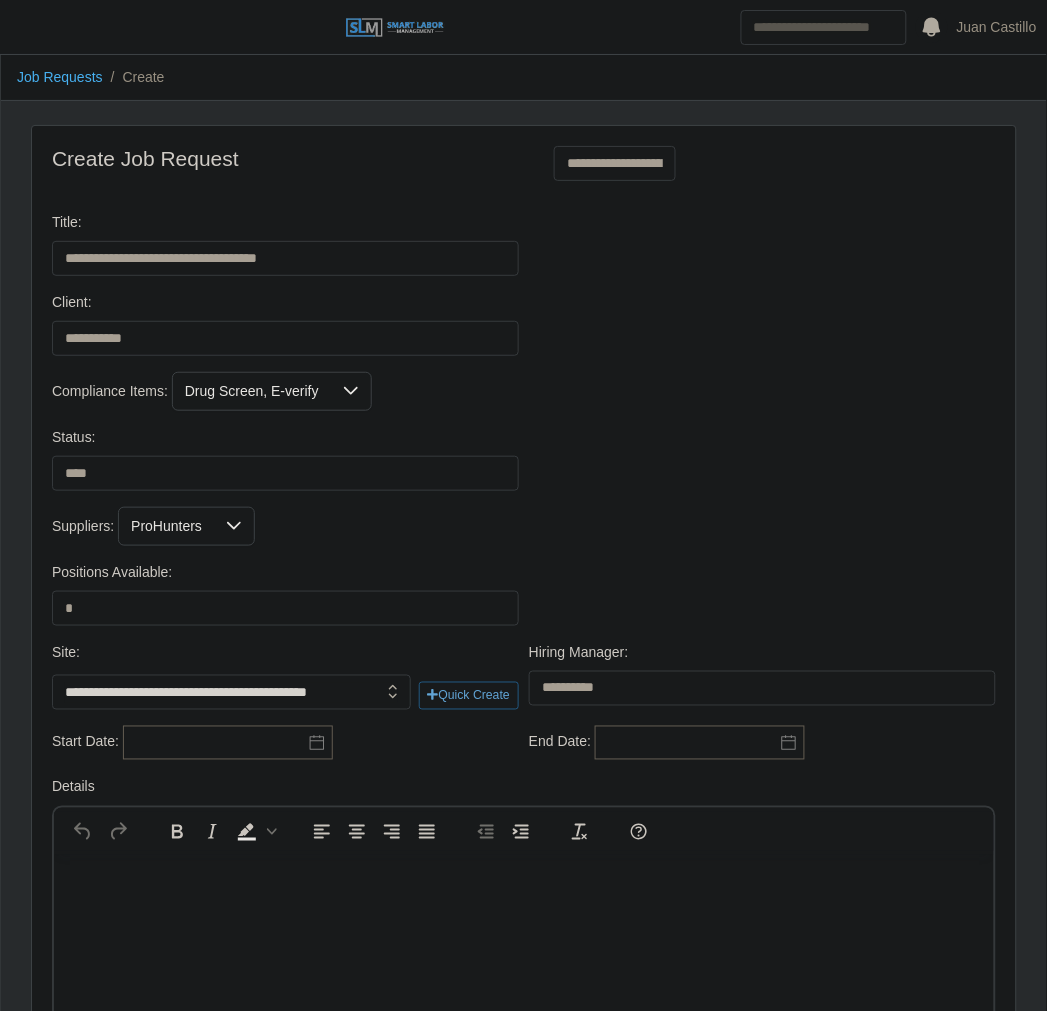 click on "**********" at bounding box center [524, 684] 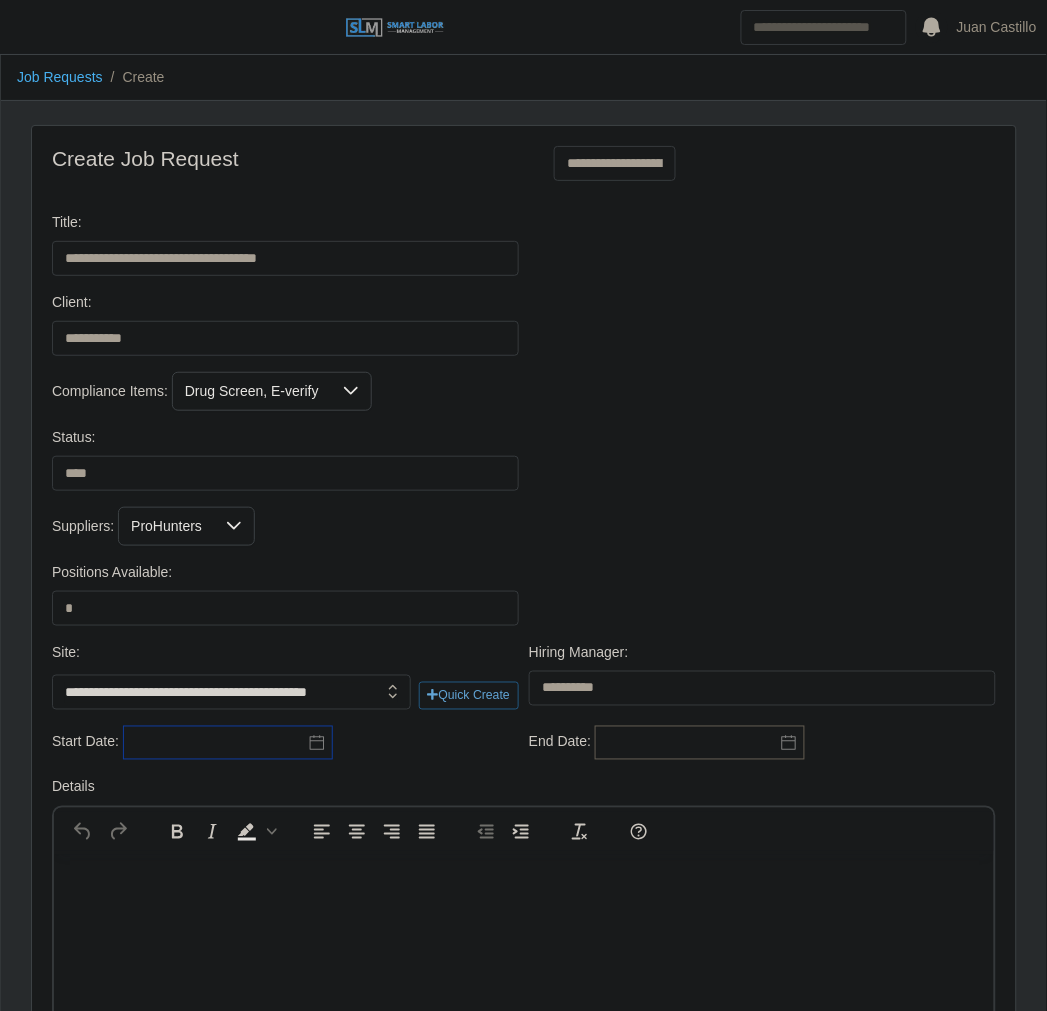 click at bounding box center (228, 743) 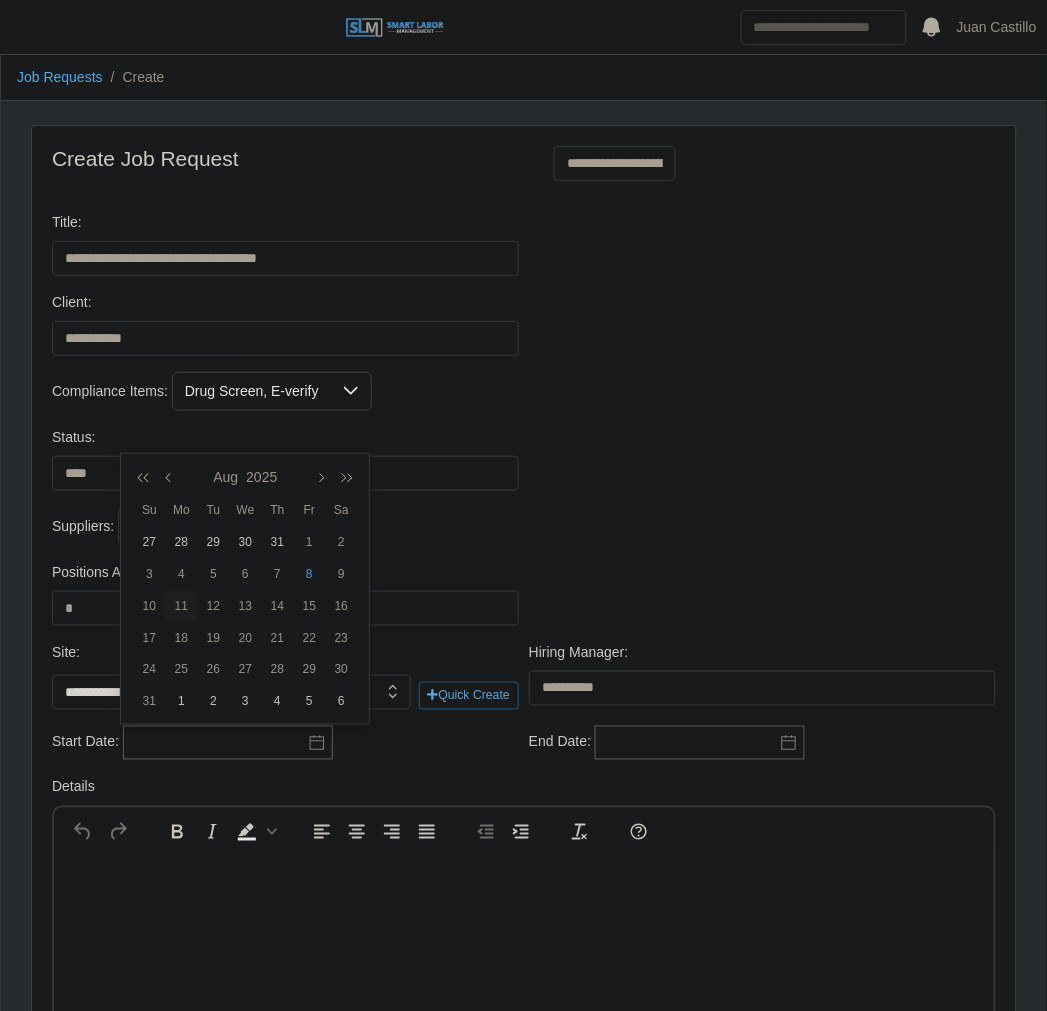 click on "11" at bounding box center (181, 606) 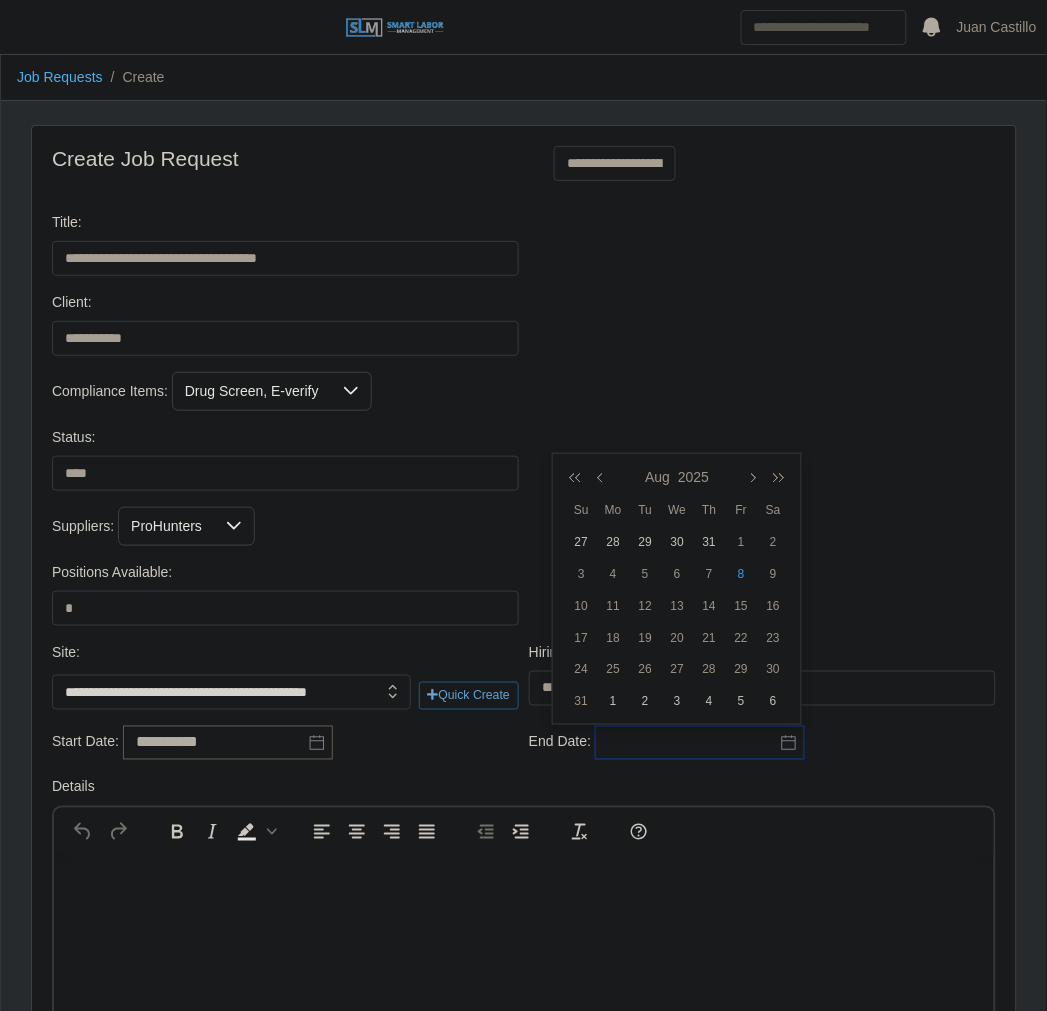 click at bounding box center [700, 743] 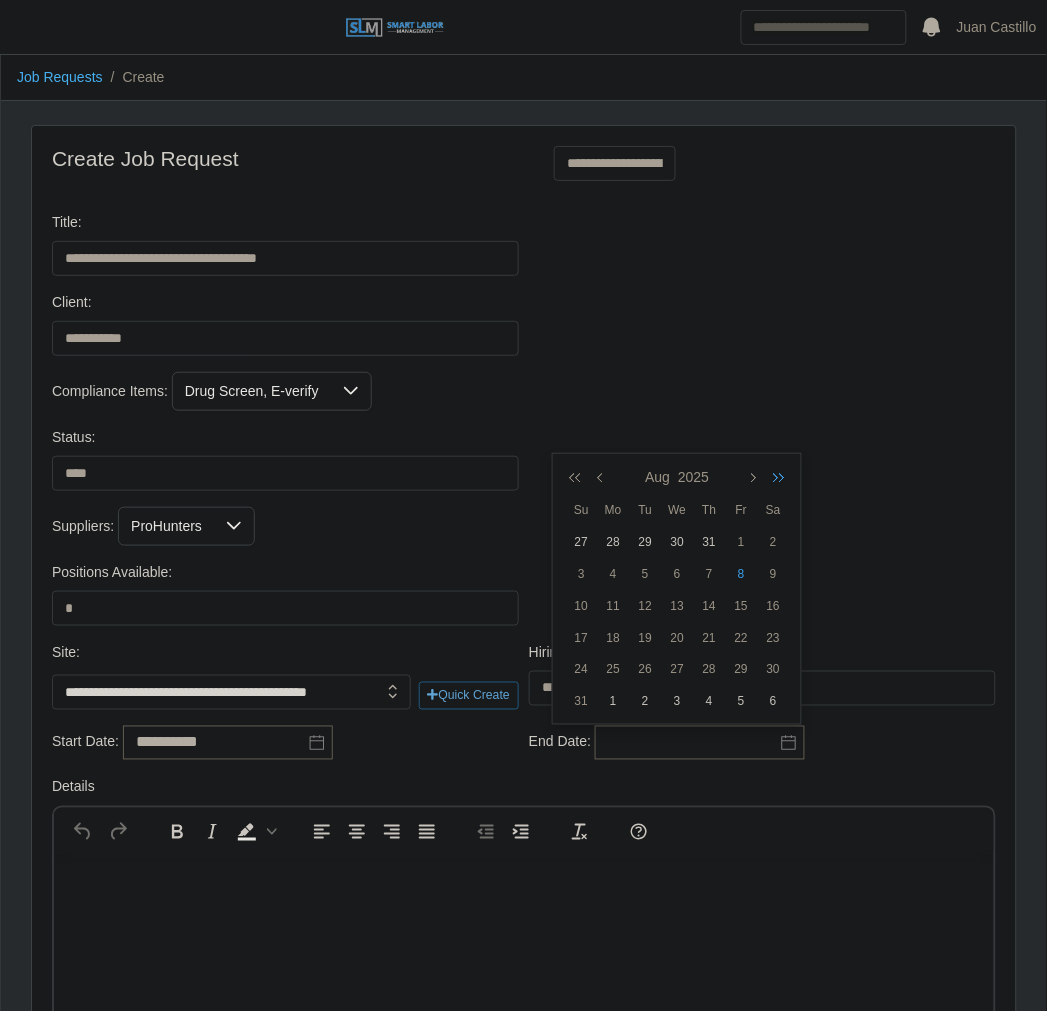 drag, startPoint x: 775, startPoint y: 478, endPoint x: 642, endPoint y: 596, distance: 177.80045 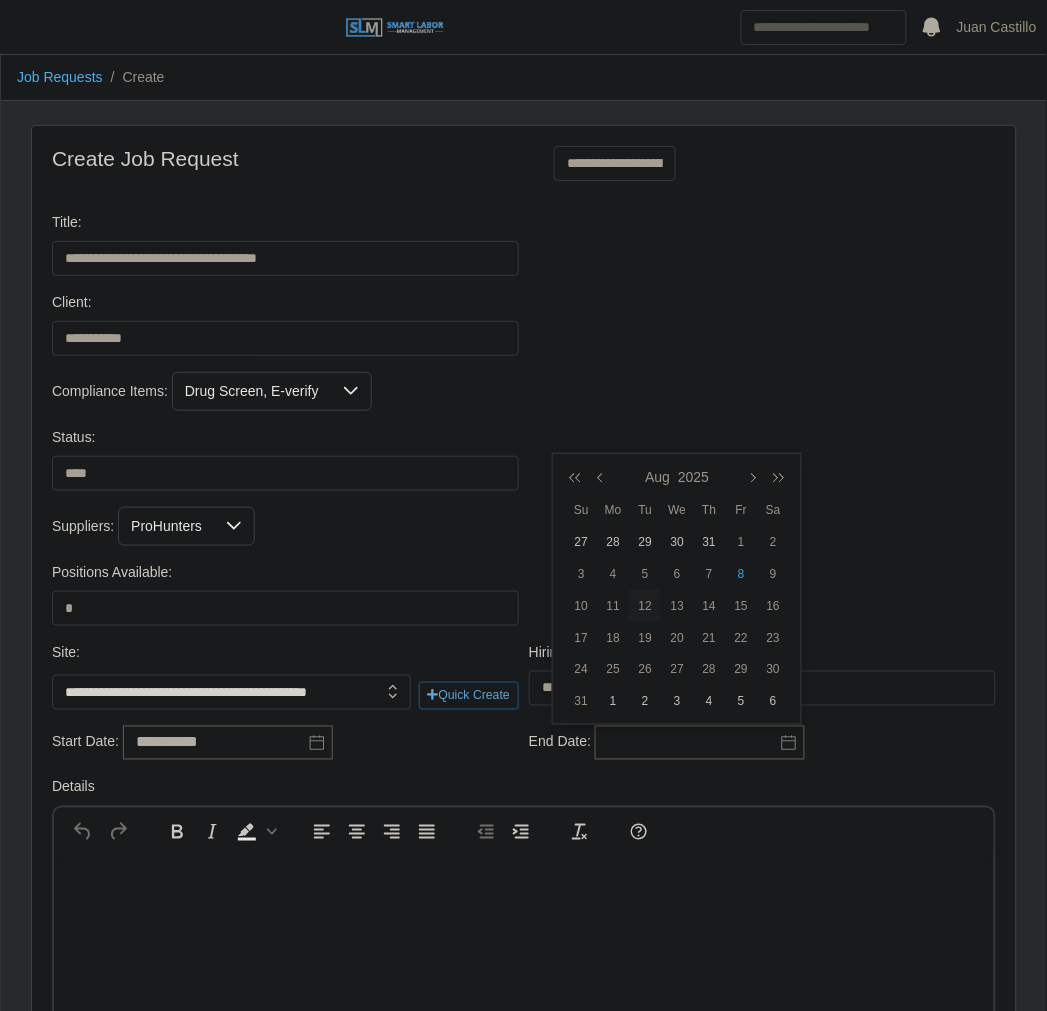 click at bounding box center (775, 477) 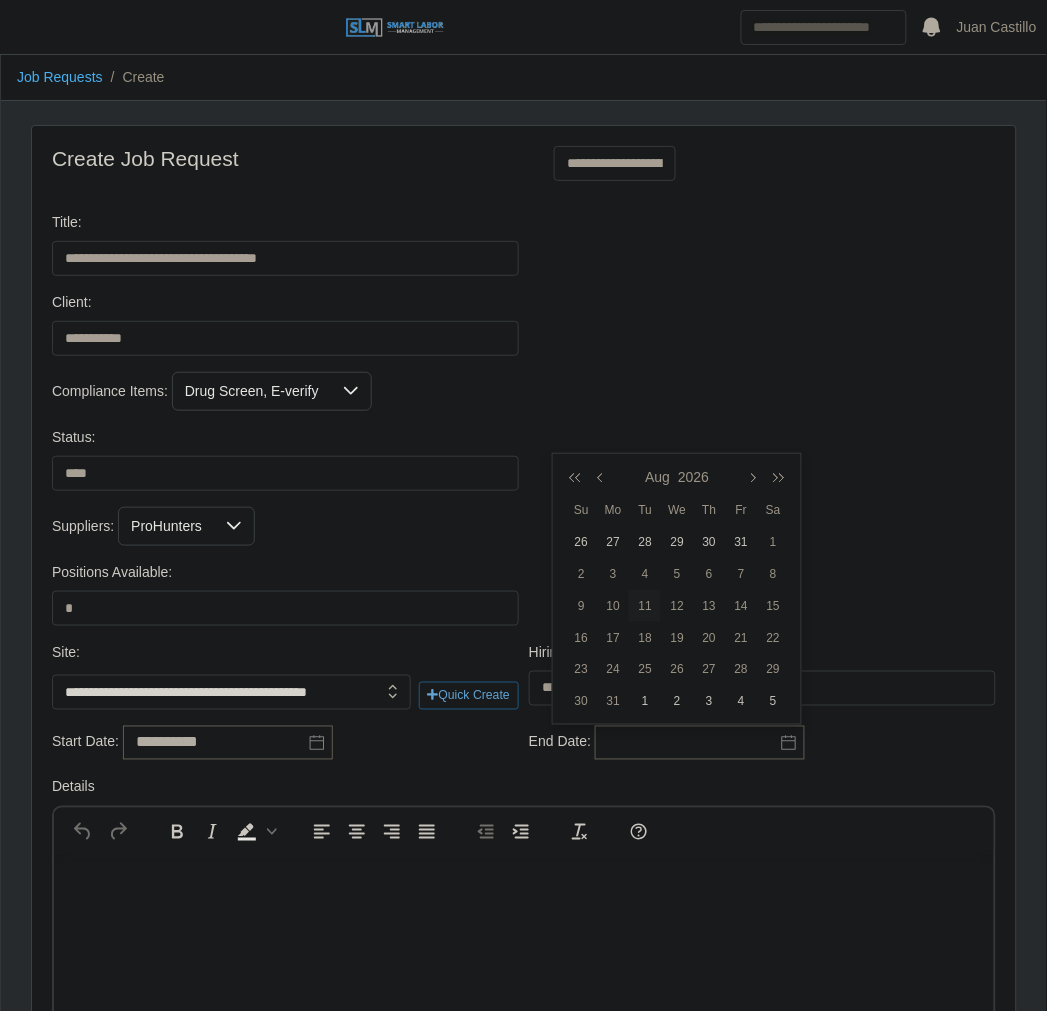 click on "11" at bounding box center [645, 606] 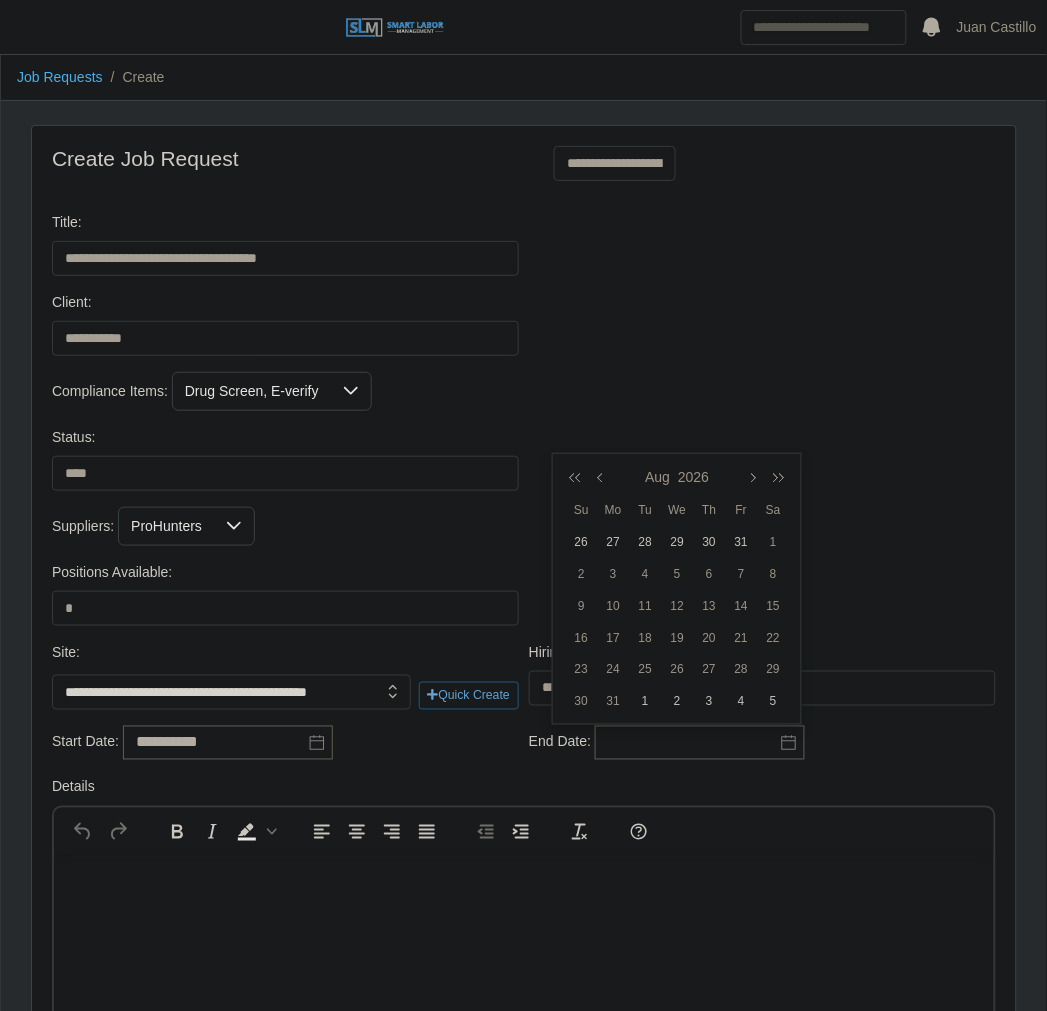 type on "**********" 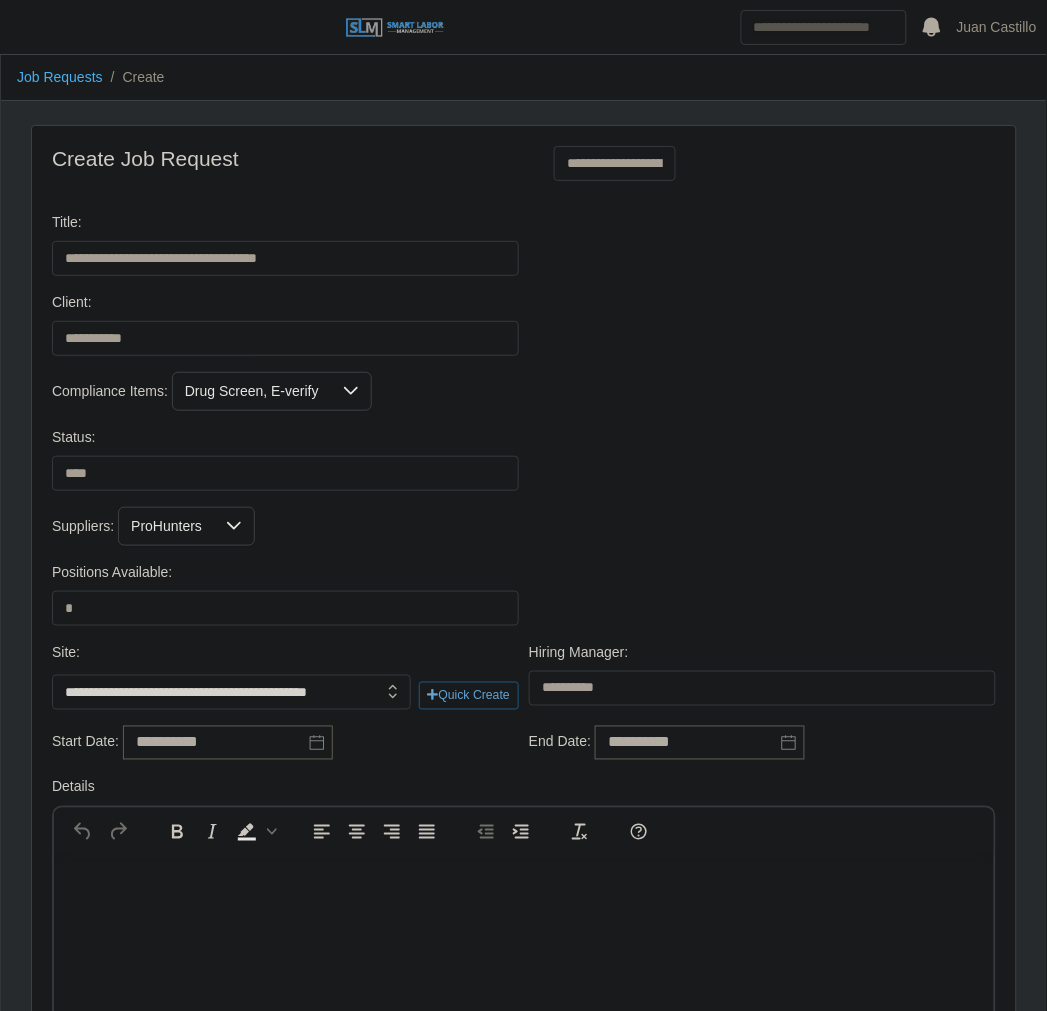 click on "**********" at bounding box center [524, 752] 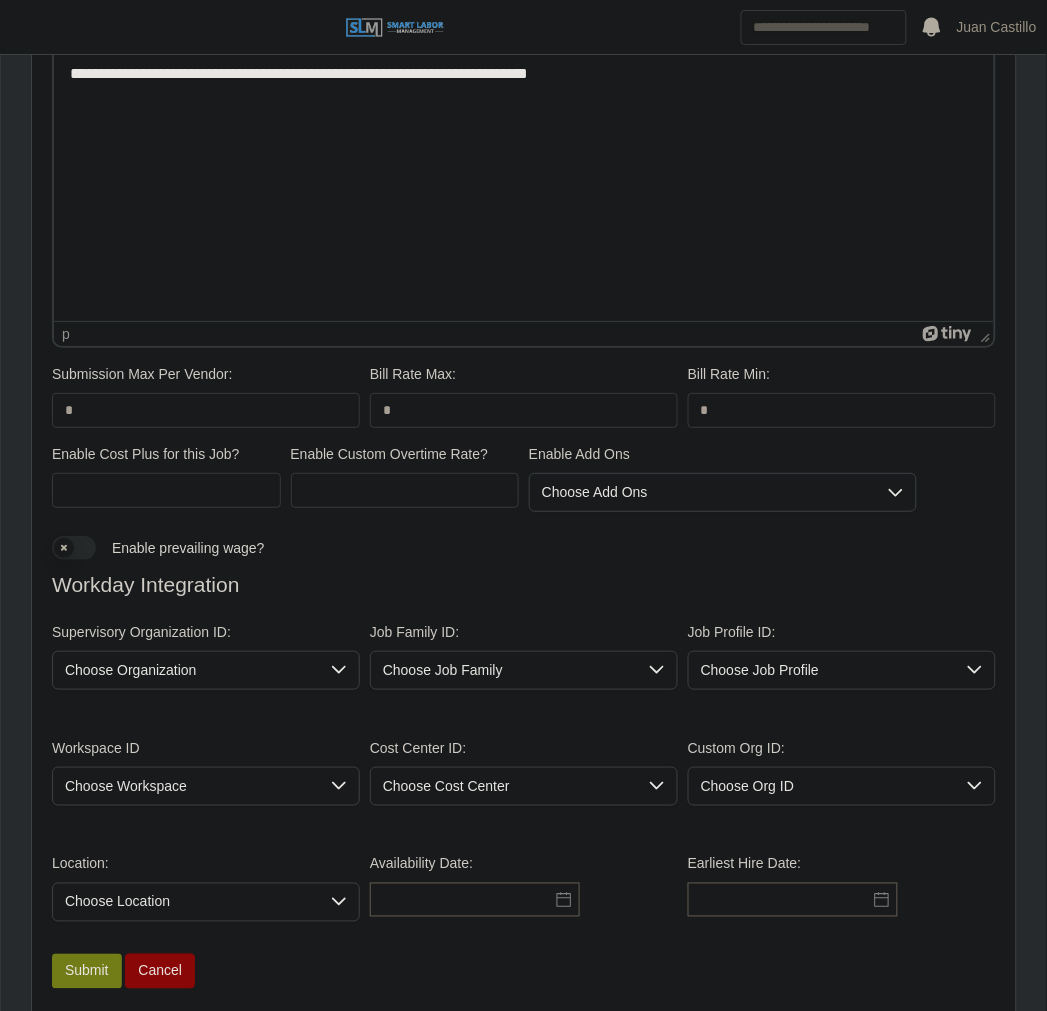 scroll, scrollTop: 1292, scrollLeft: 0, axis: vertical 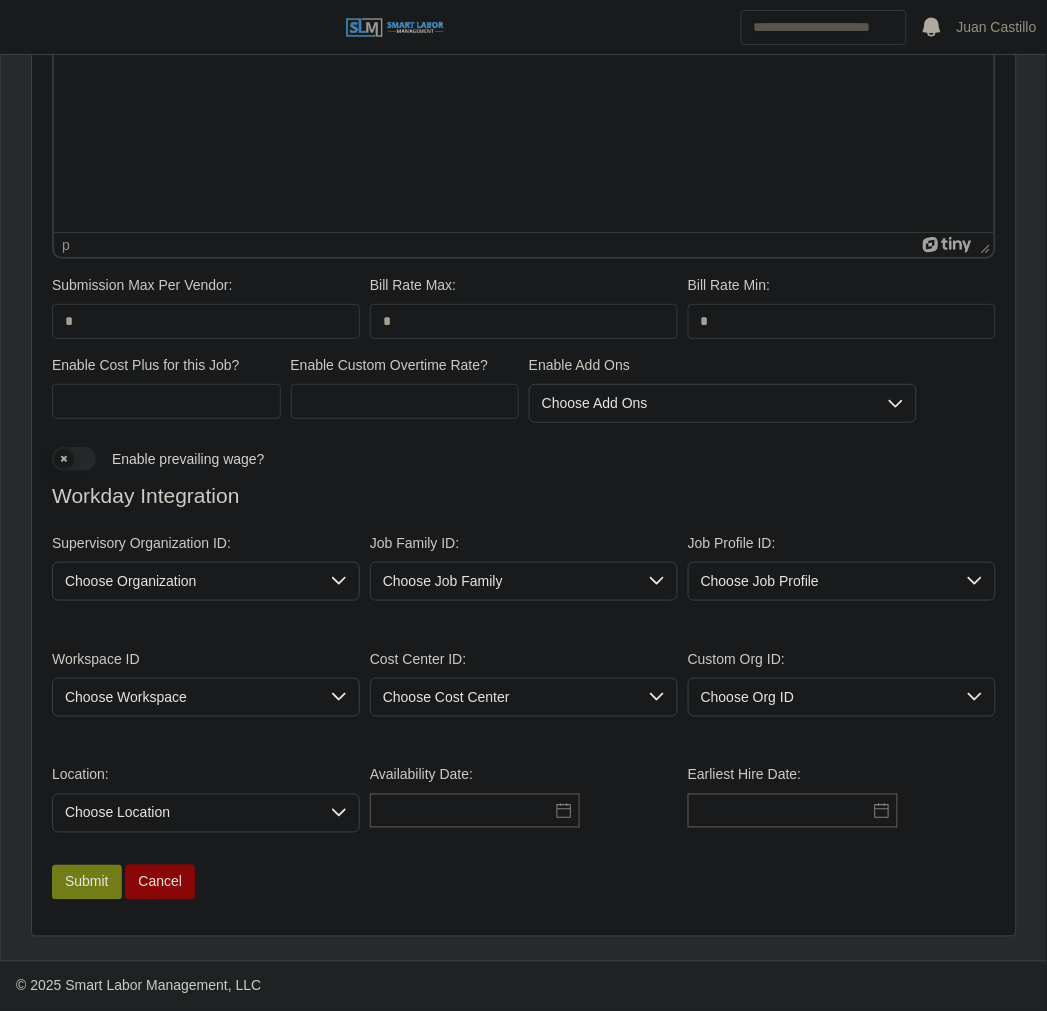 click on "Choose Organization" at bounding box center [186, 581] 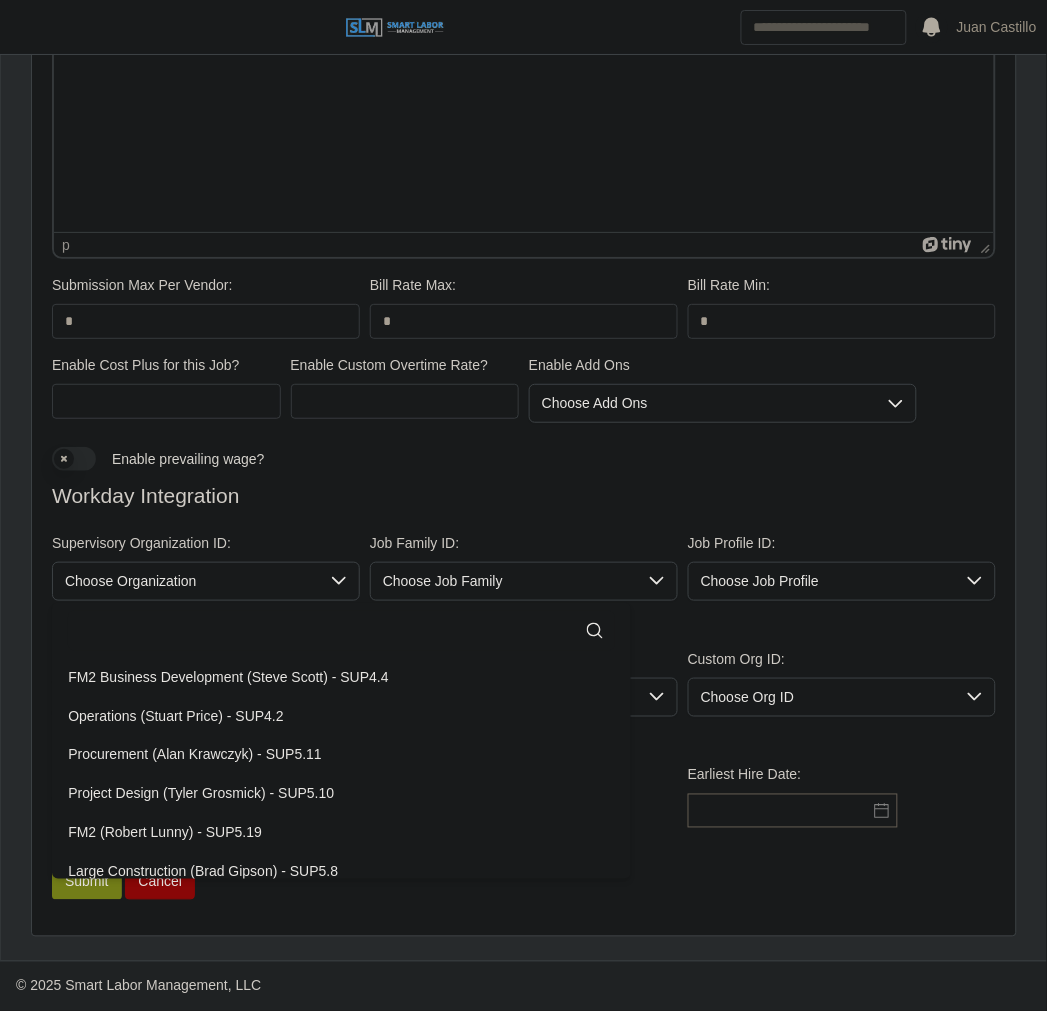 click 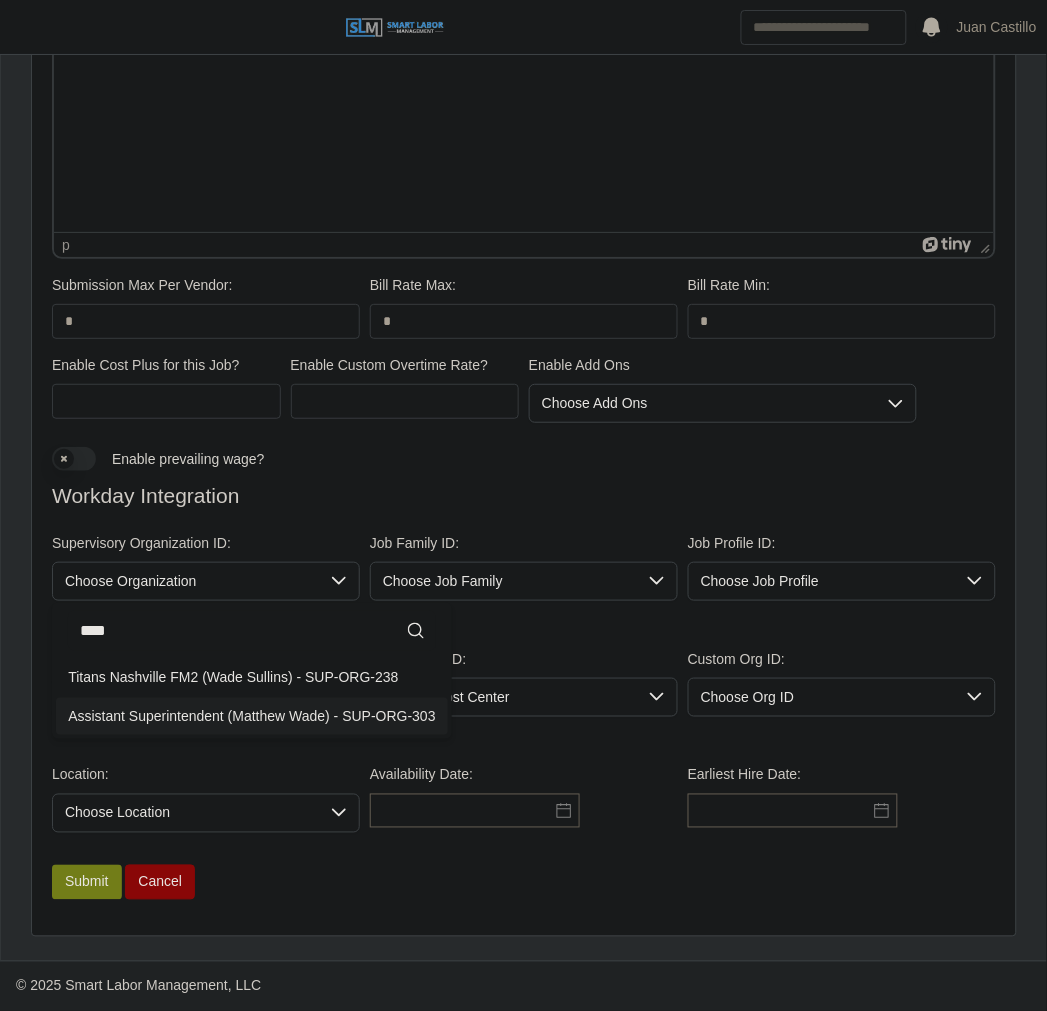 type on "****" 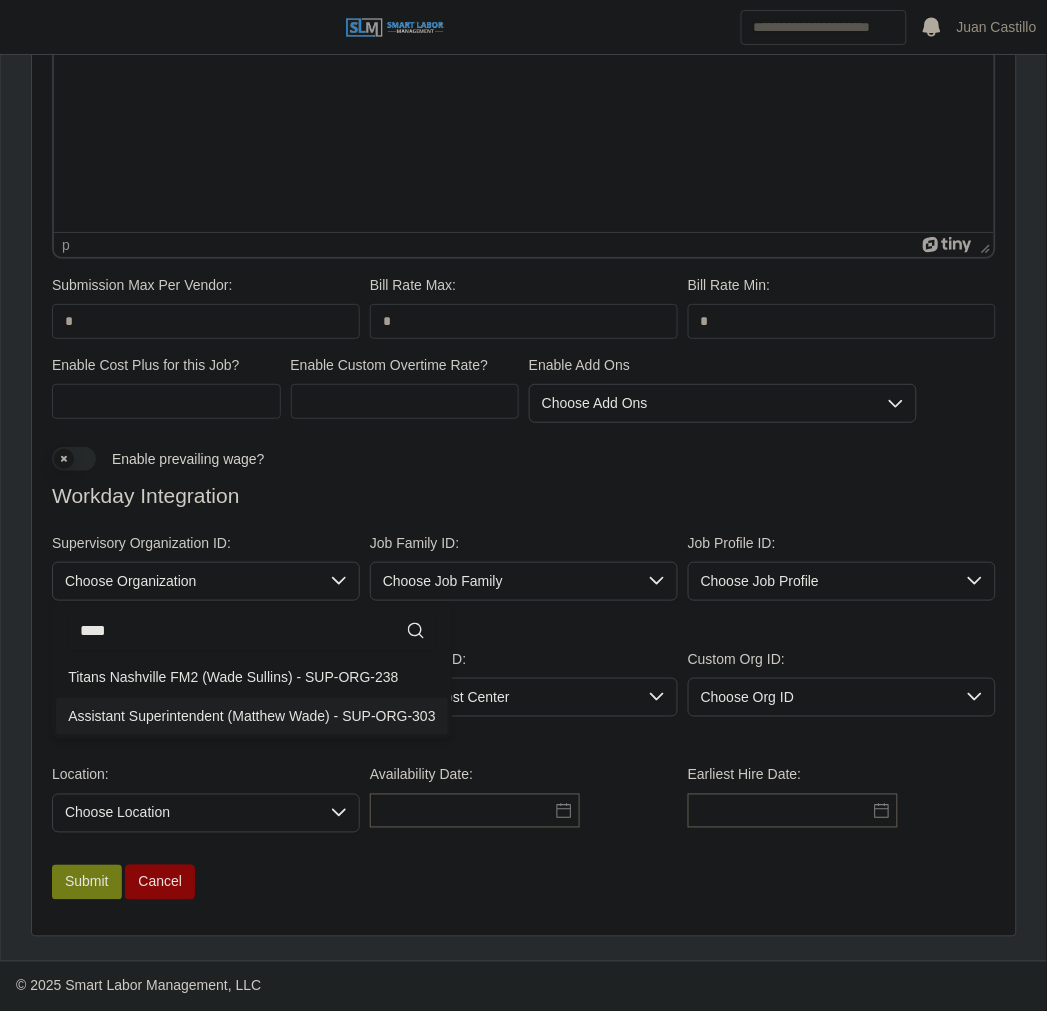 click on "Assistant Superintendent (Matthew Wade) - SUP-ORG-303" 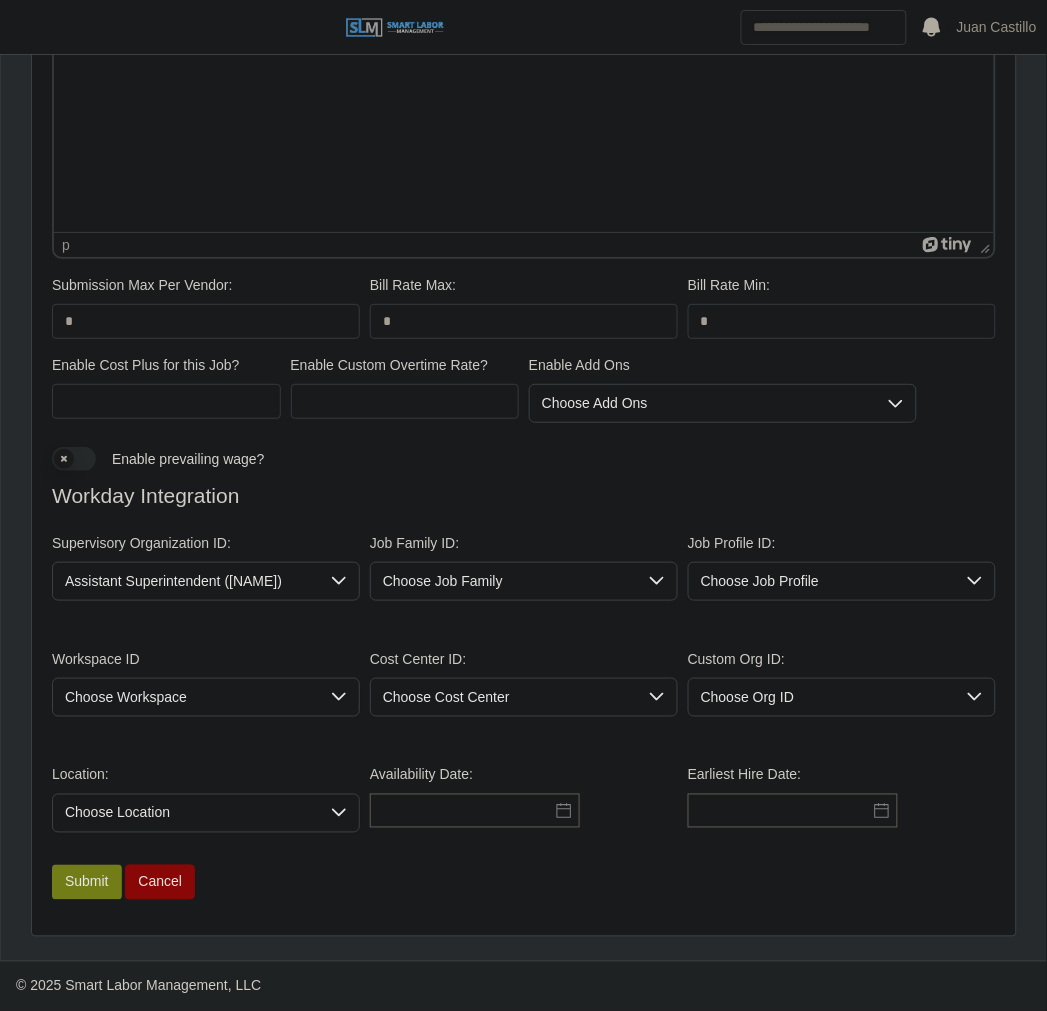 click on "Choose Job Family" at bounding box center [504, 581] 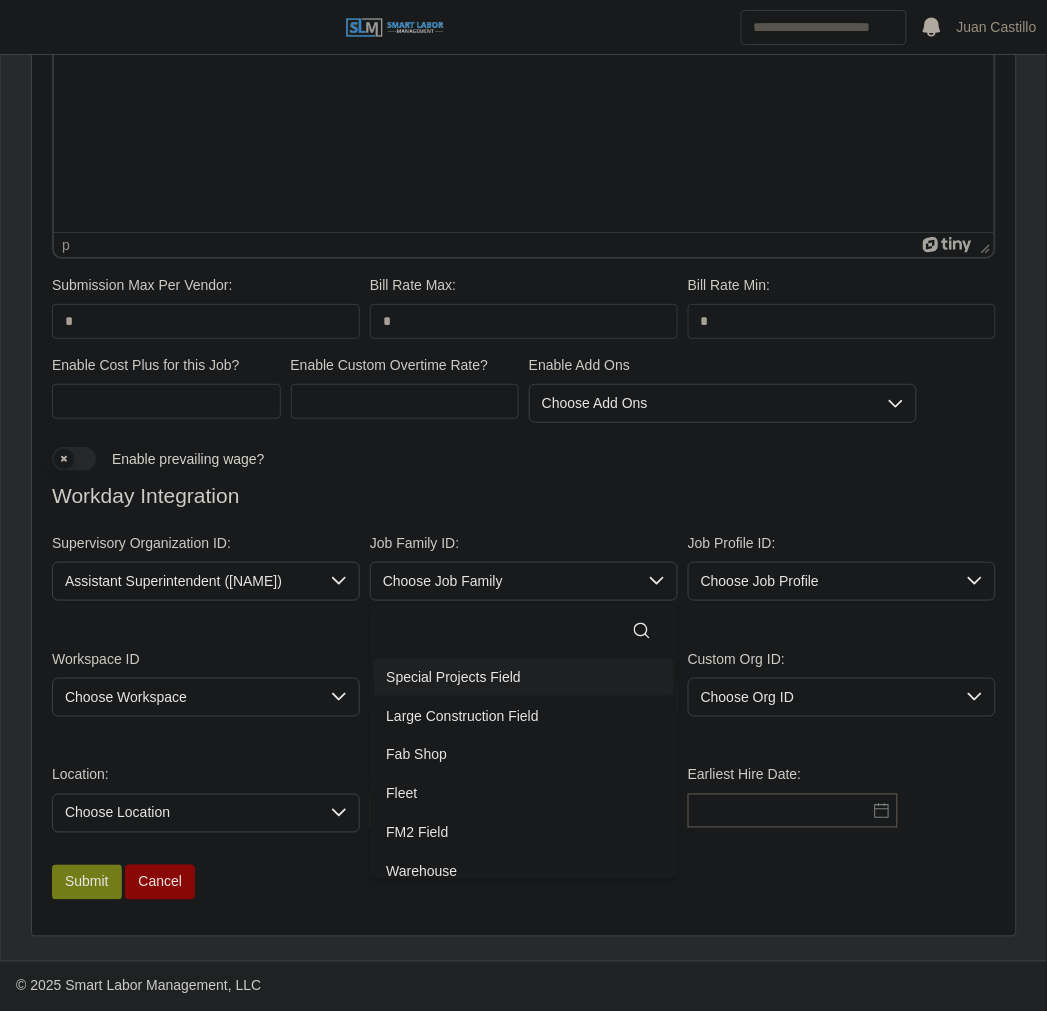 drag, startPoint x: 480, startPoint y: 678, endPoint x: 742, endPoint y: 593, distance: 275.44327 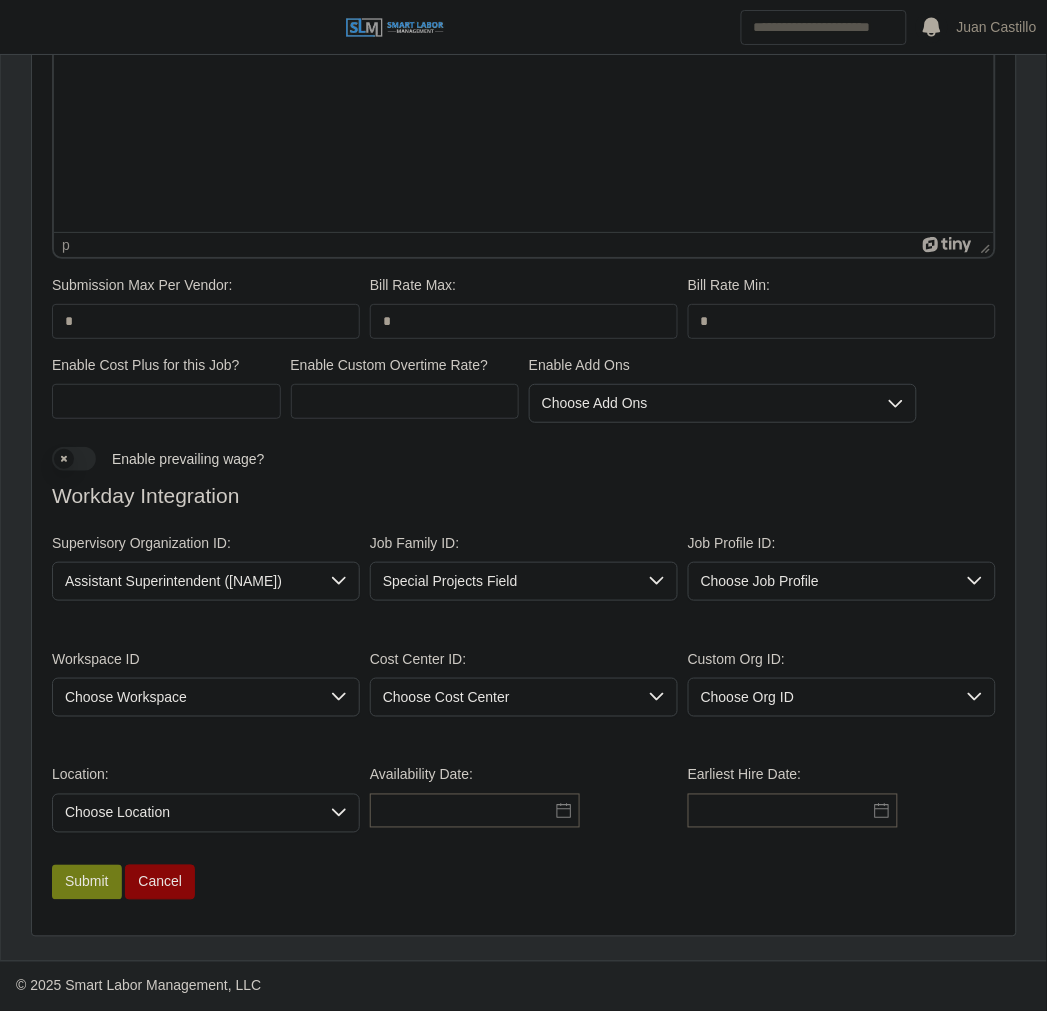 click on "Job Profile ID:   Choose Job Profile" at bounding box center (842, 567) 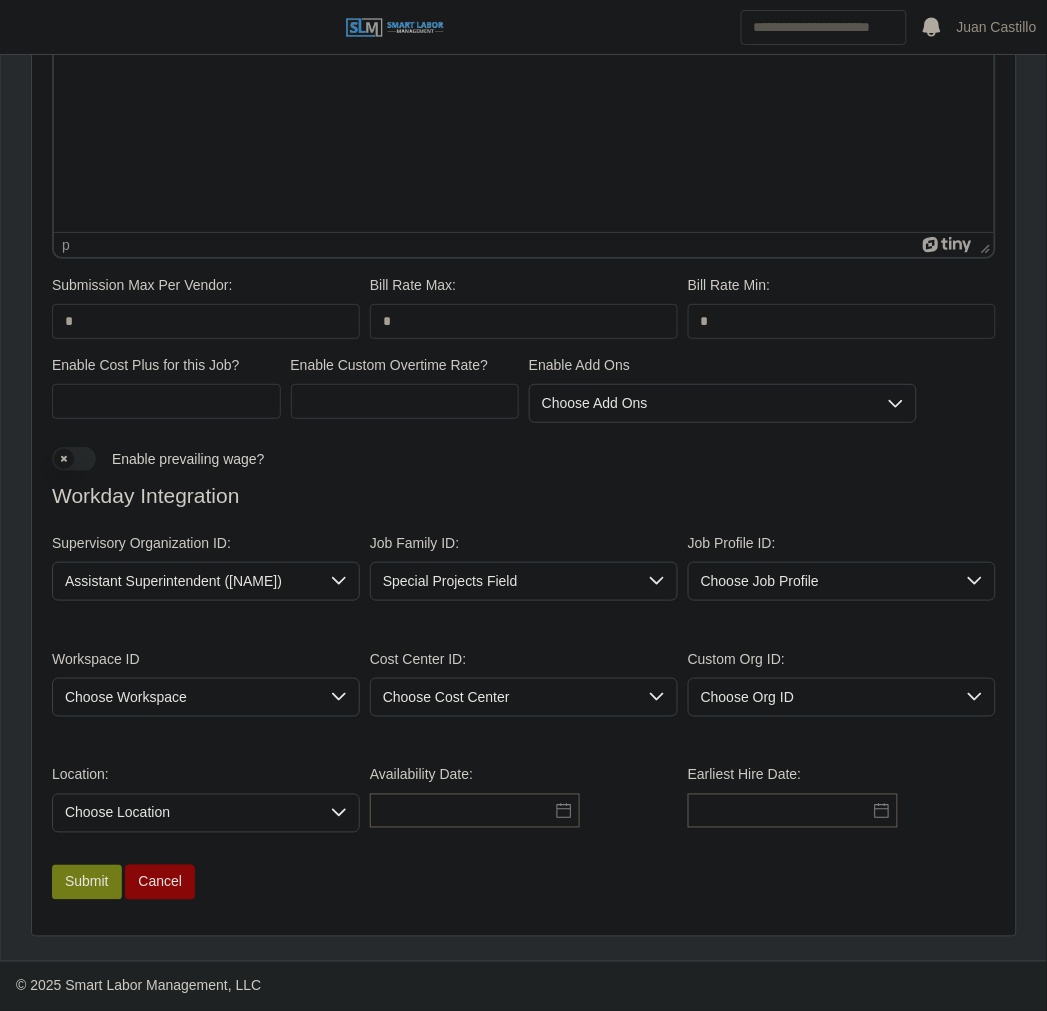click on "Choose Job Profile" at bounding box center (822, 581) 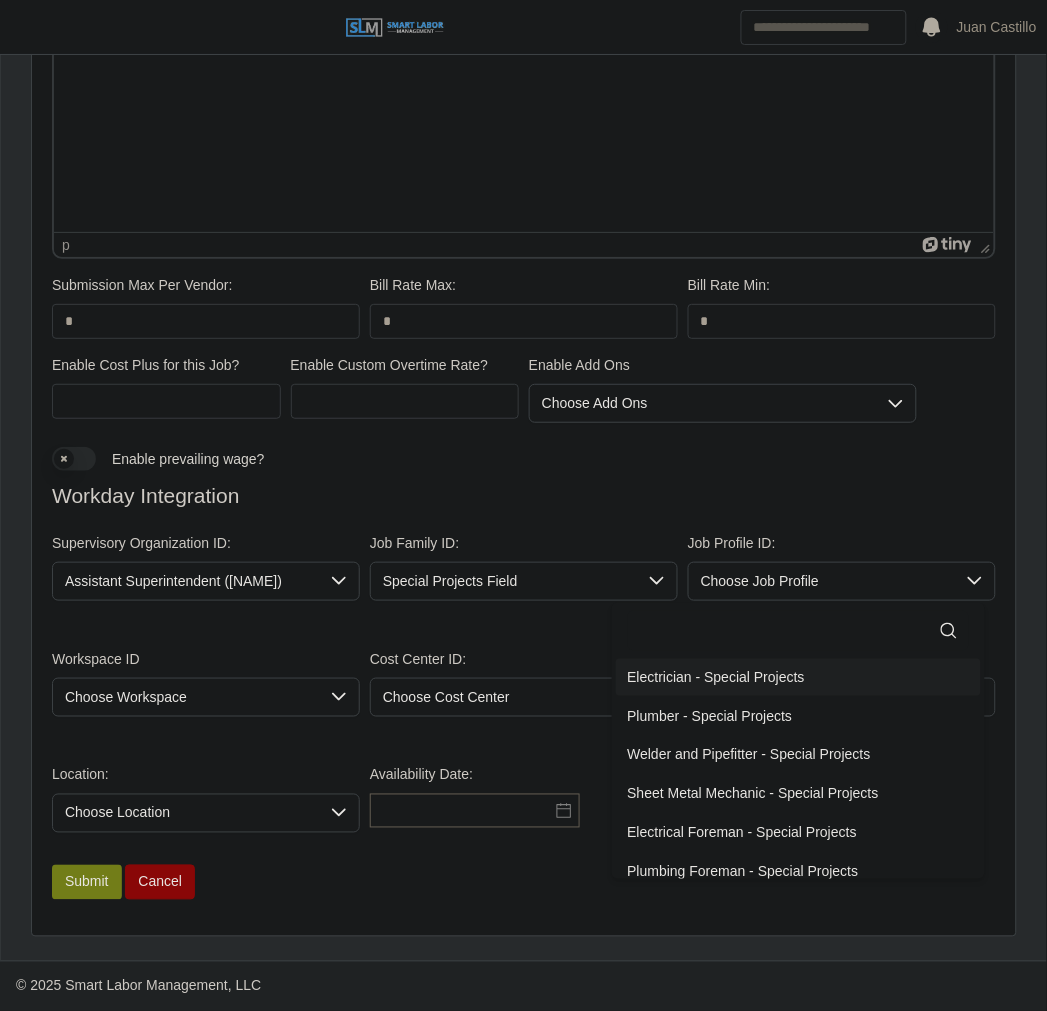click 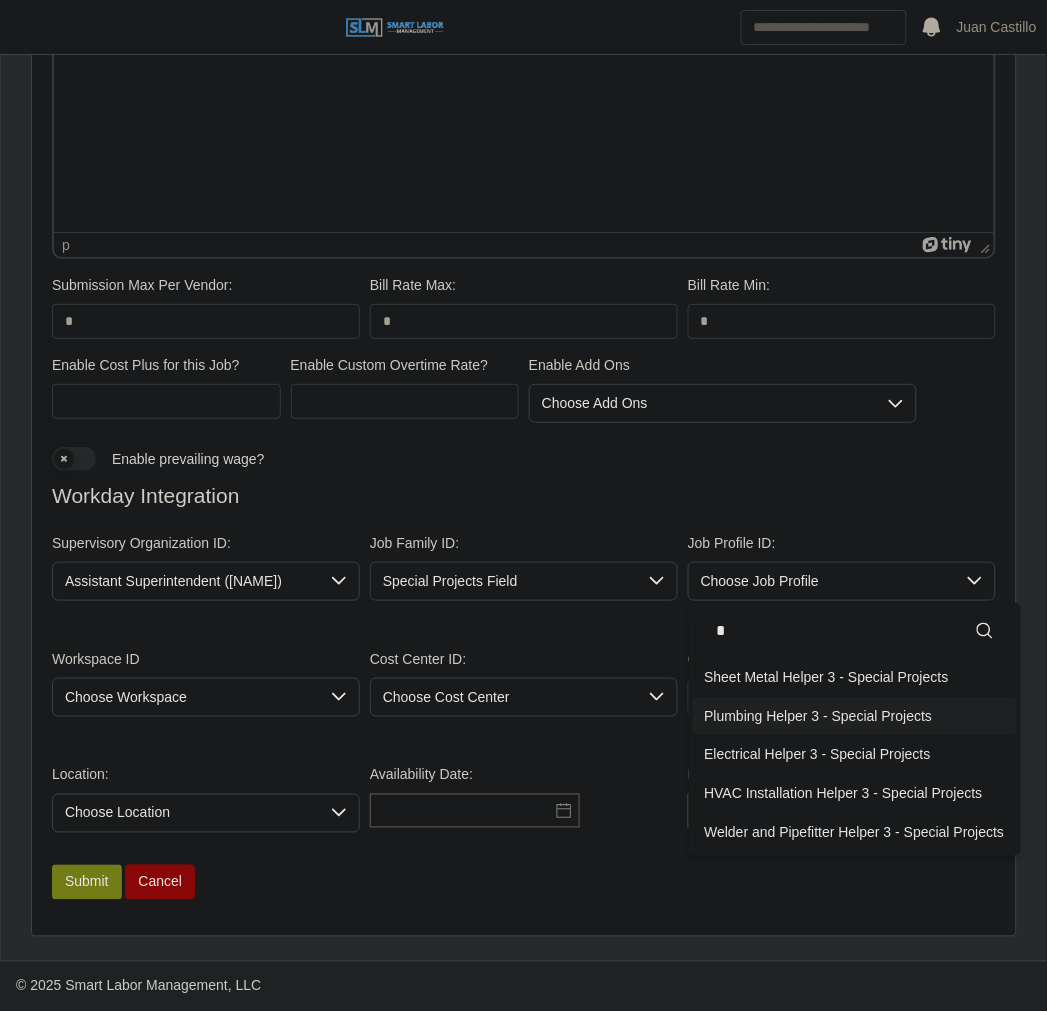 type on "*" 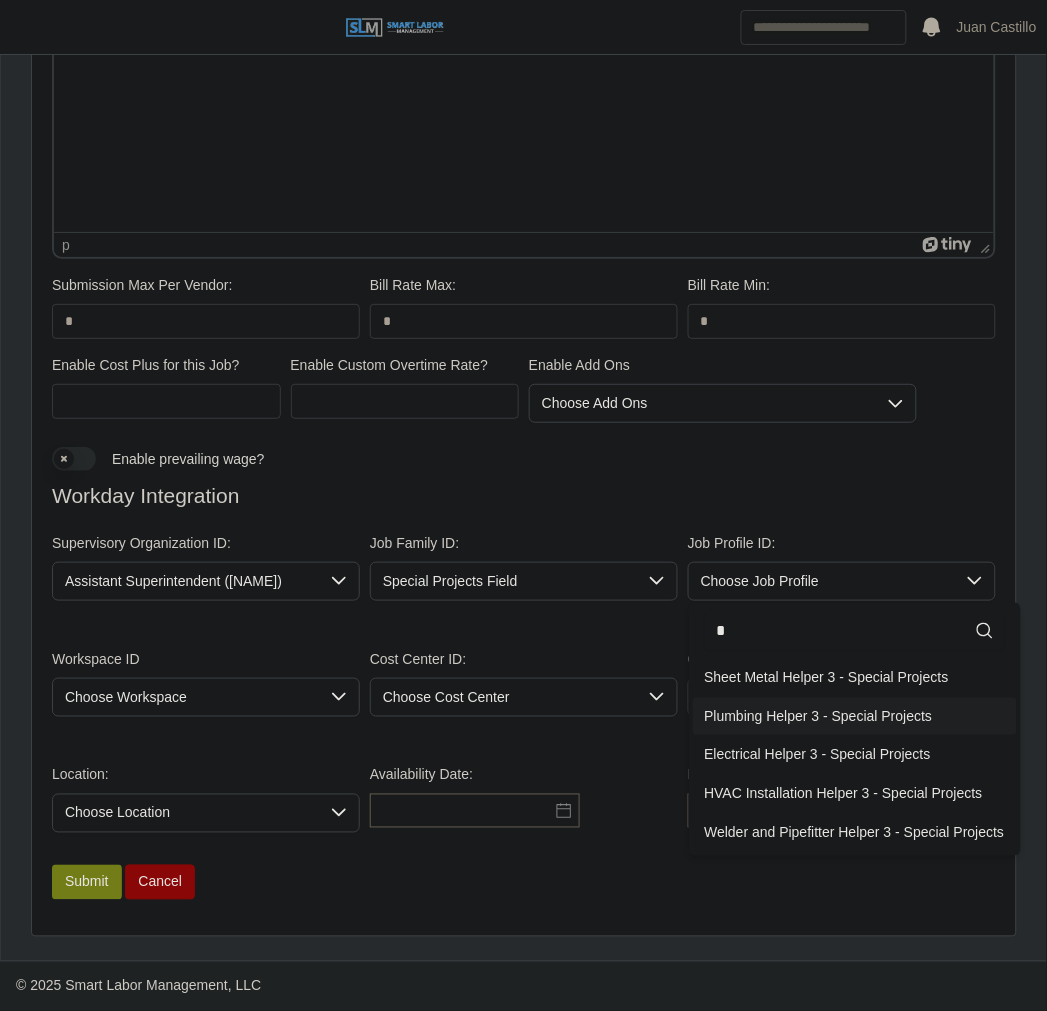 click on "Plumbing Helper 3 - Special Projects" 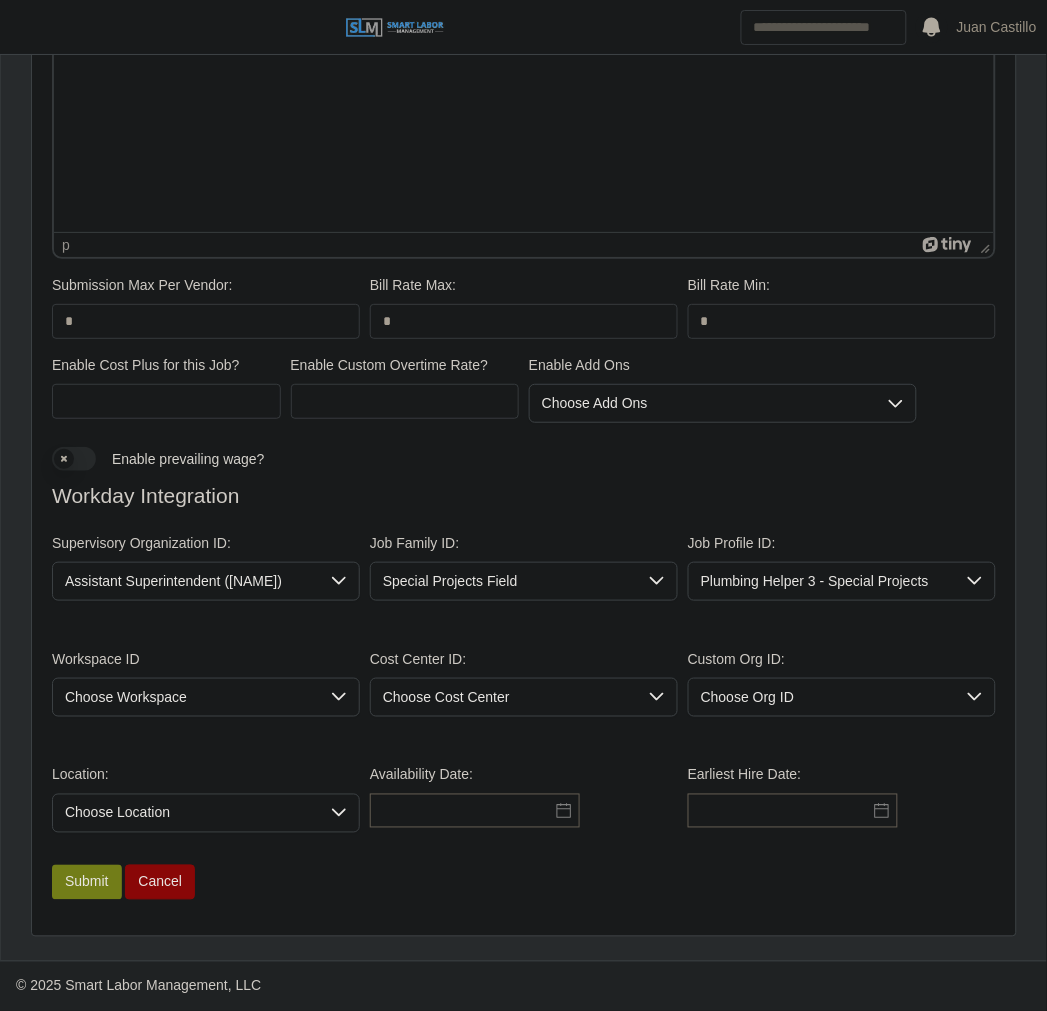 click on "Choose Workspace" at bounding box center [186, 697] 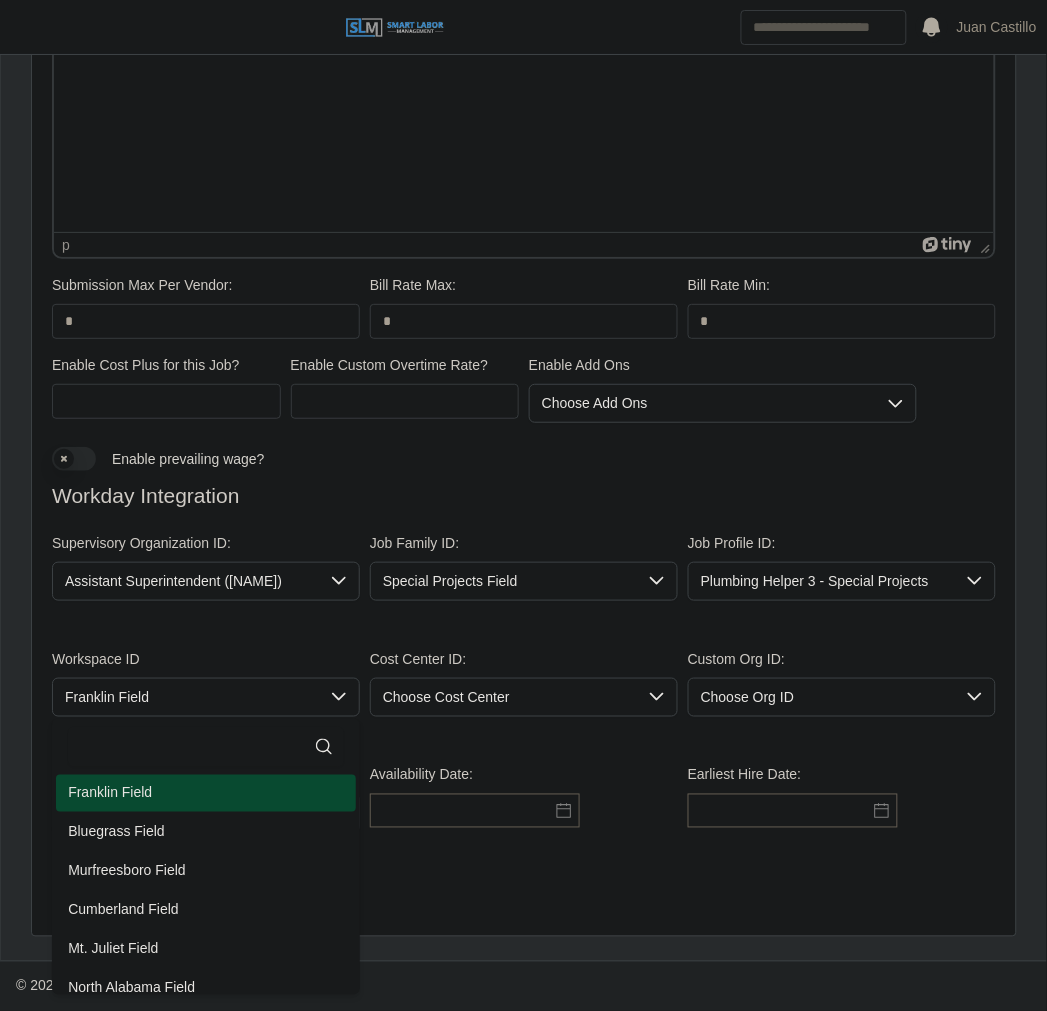 click on "Franklin Field" 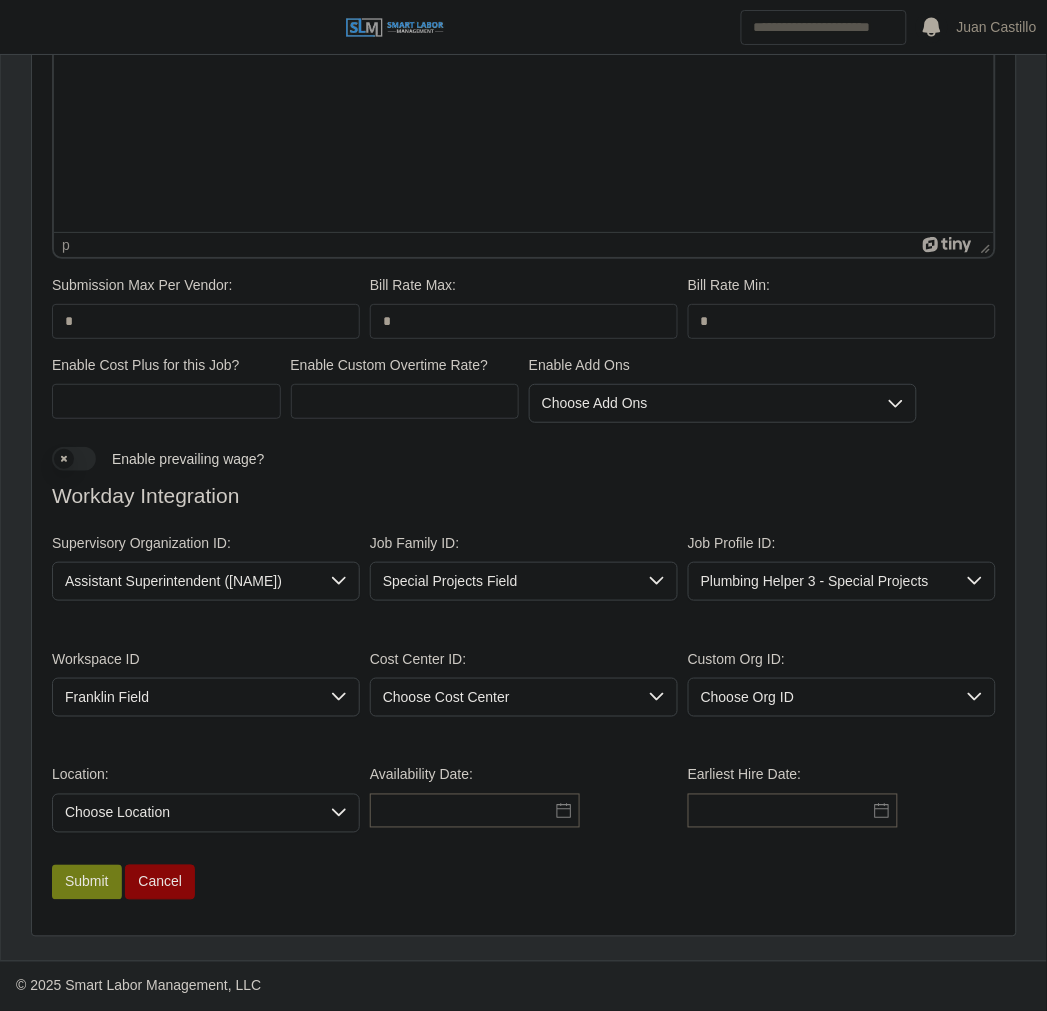 click on "Choose Cost Center" at bounding box center (504, 697) 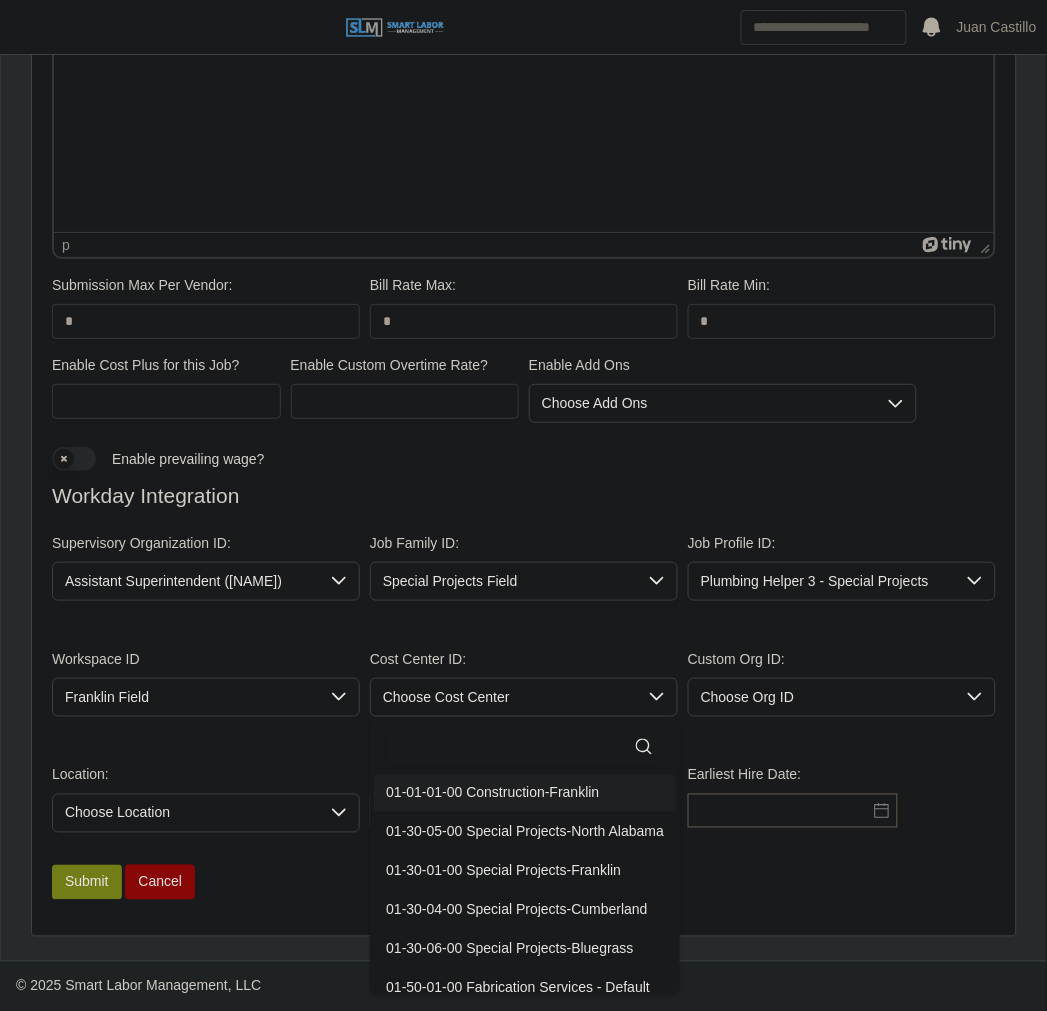 click on "01-01-01-00 Construction-Franklin" 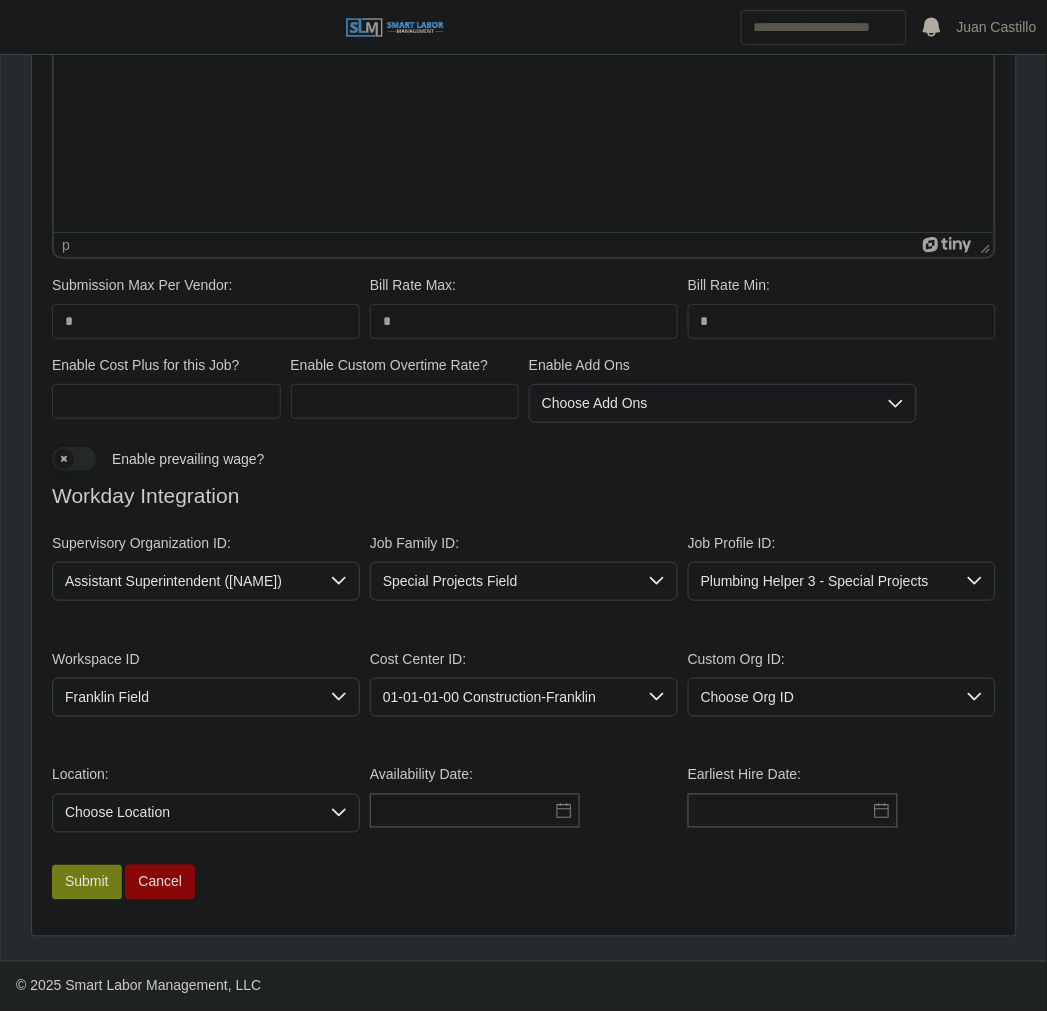 click on "Choose Location" at bounding box center (186, 813) 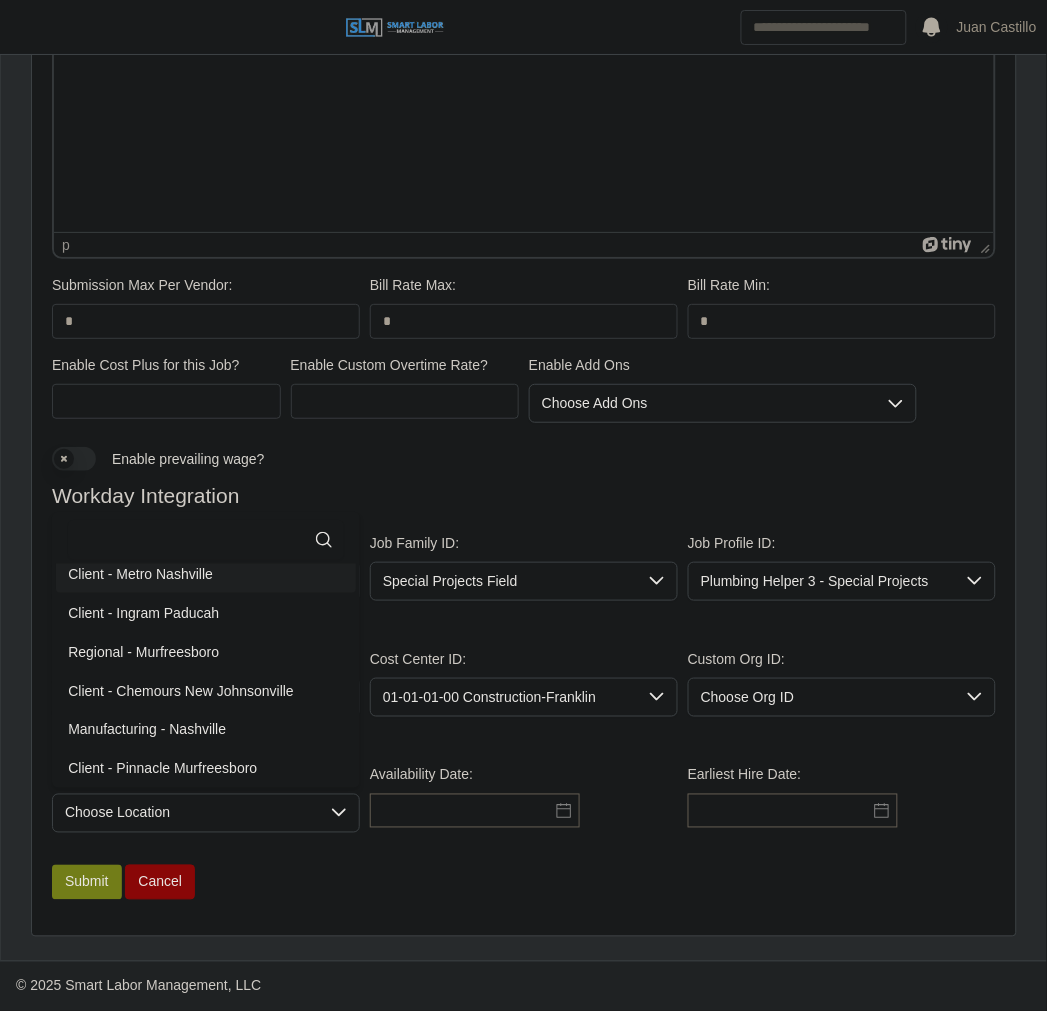 scroll, scrollTop: 4, scrollLeft: 0, axis: vertical 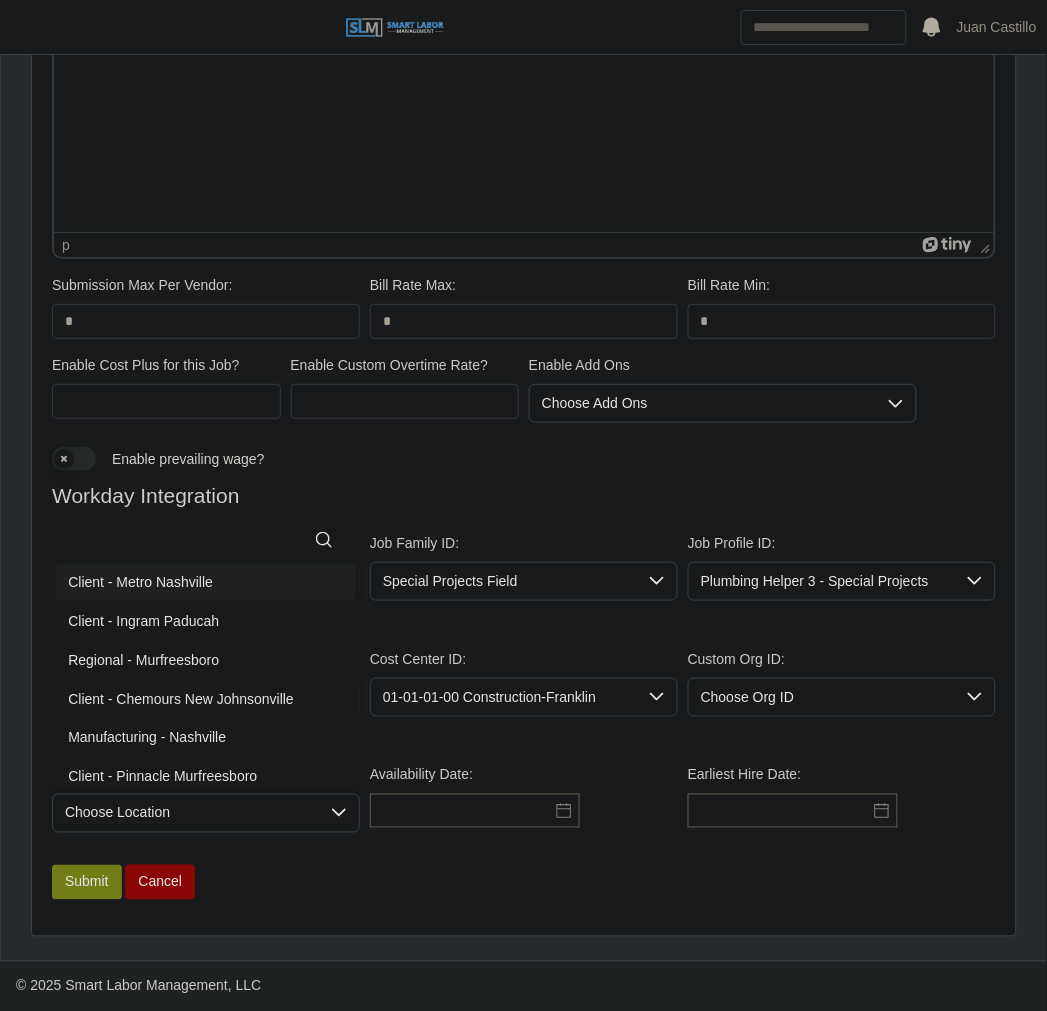 click 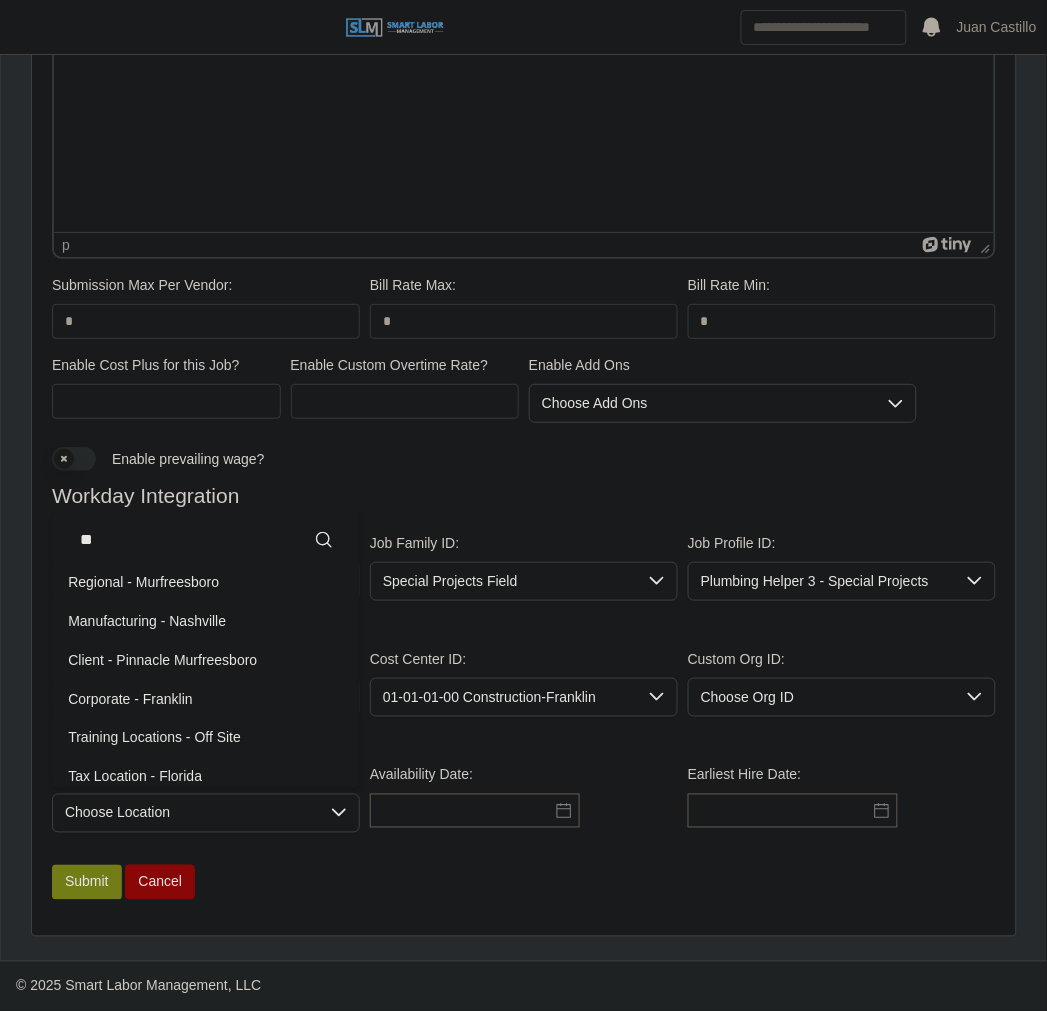 scroll, scrollTop: 0, scrollLeft: 0, axis: both 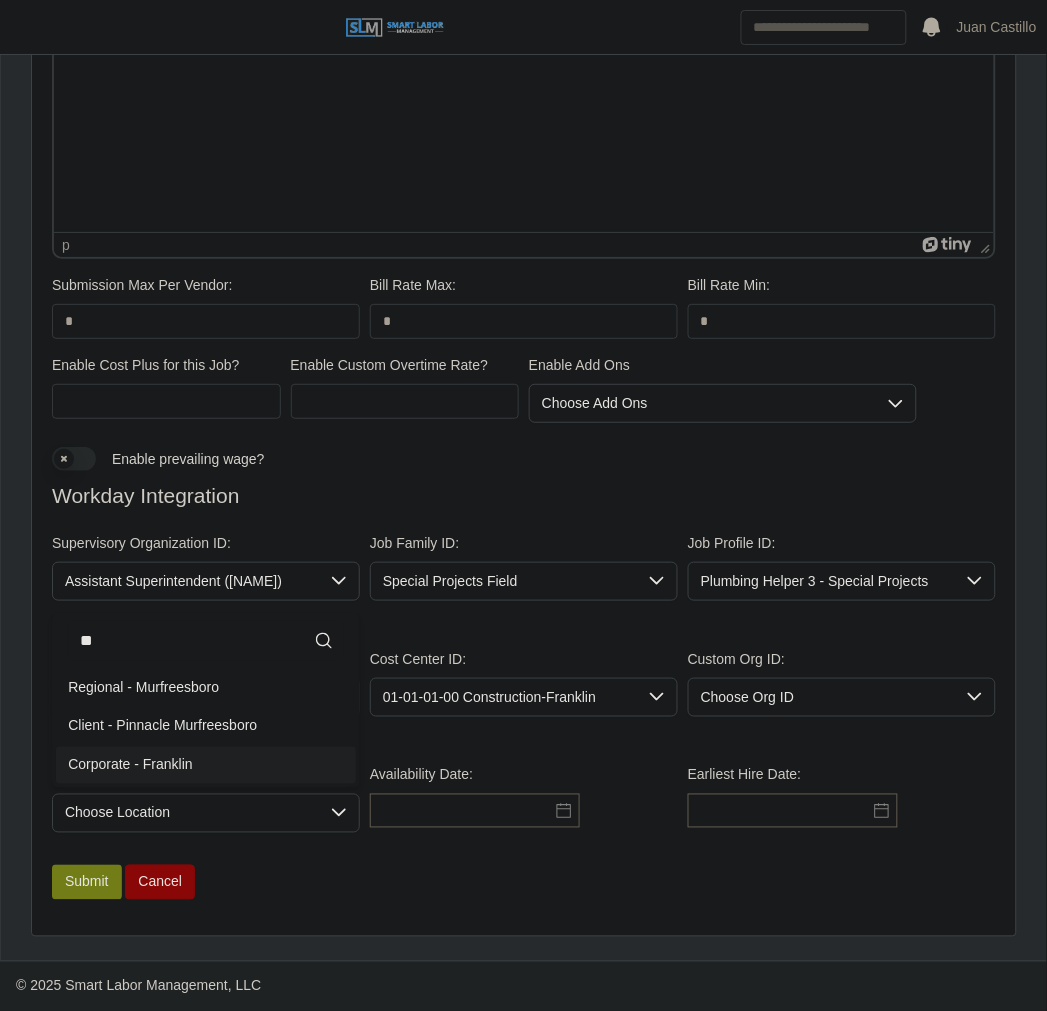 type on "**" 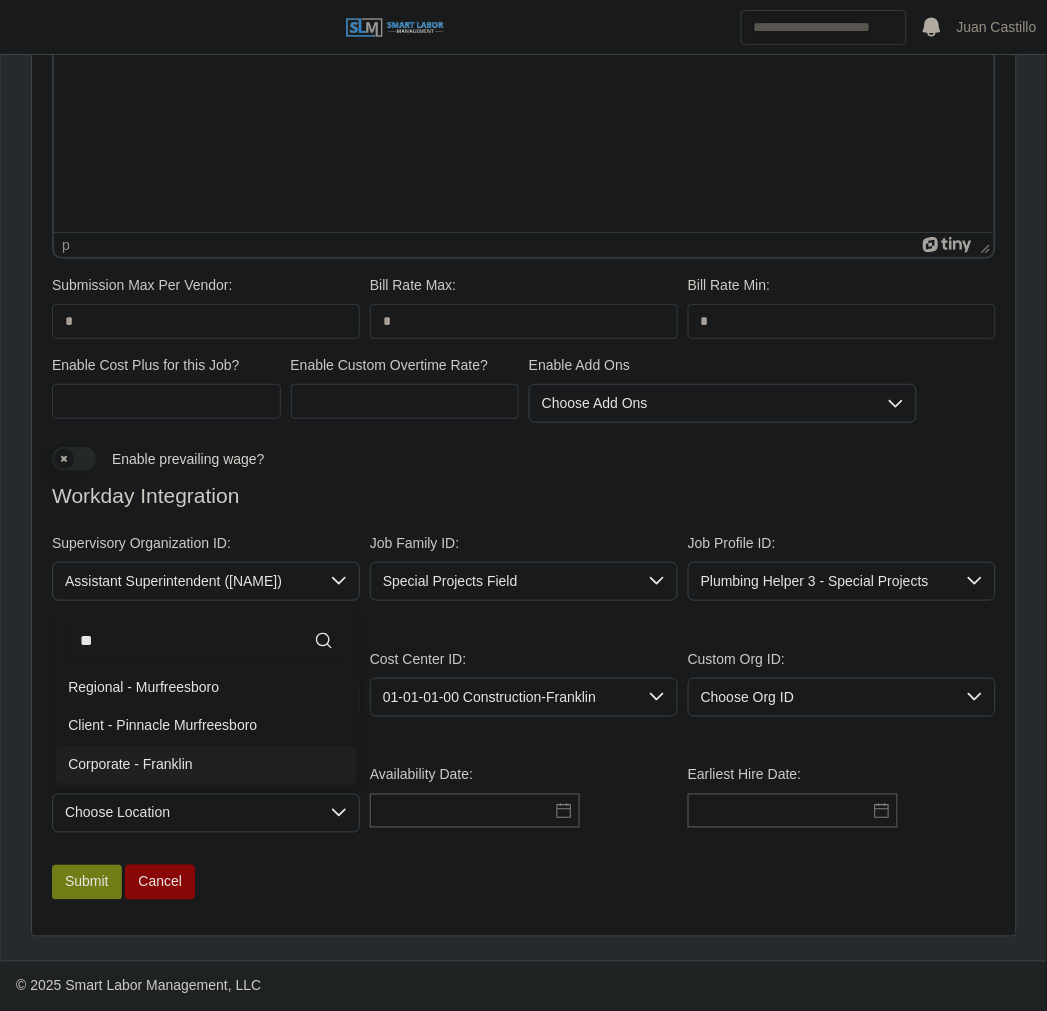 click on "Corporate - Franklin" 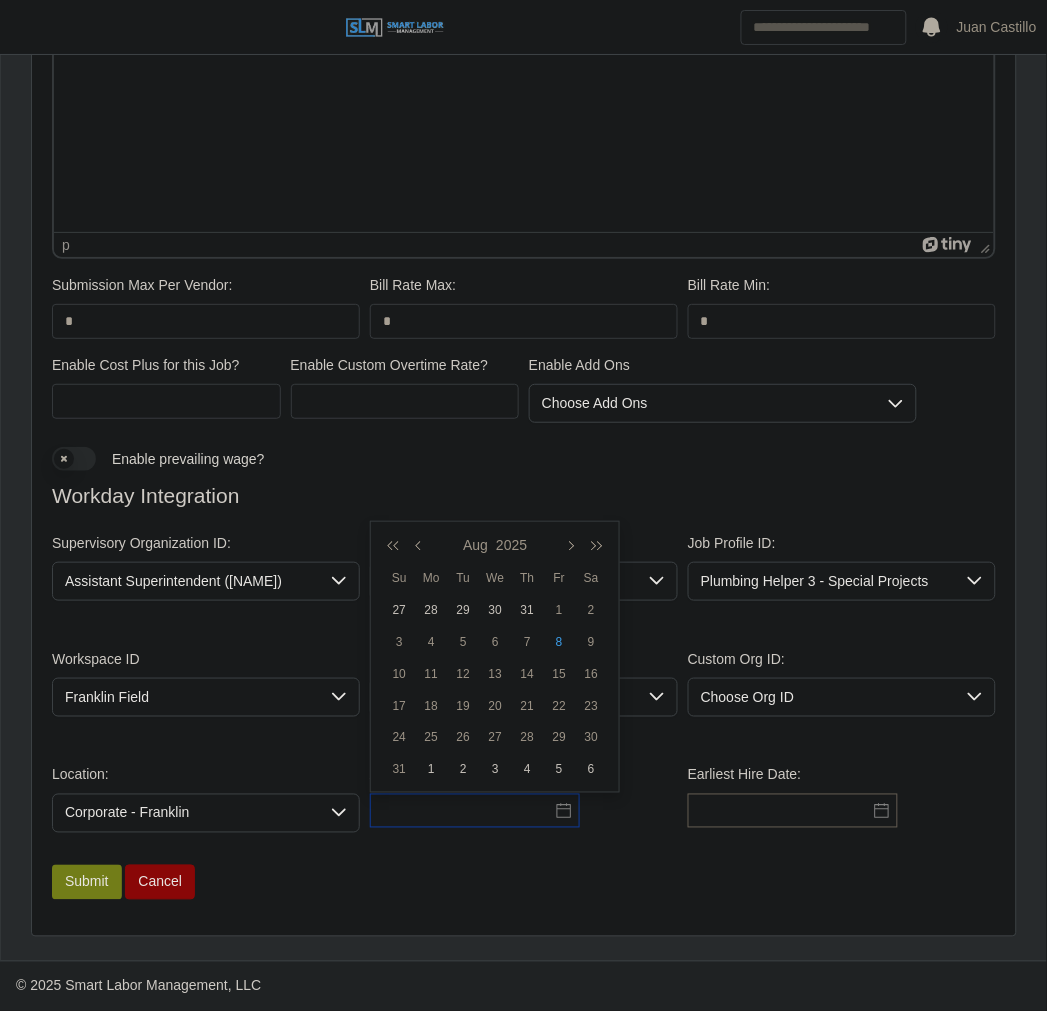 click at bounding box center (475, 811) 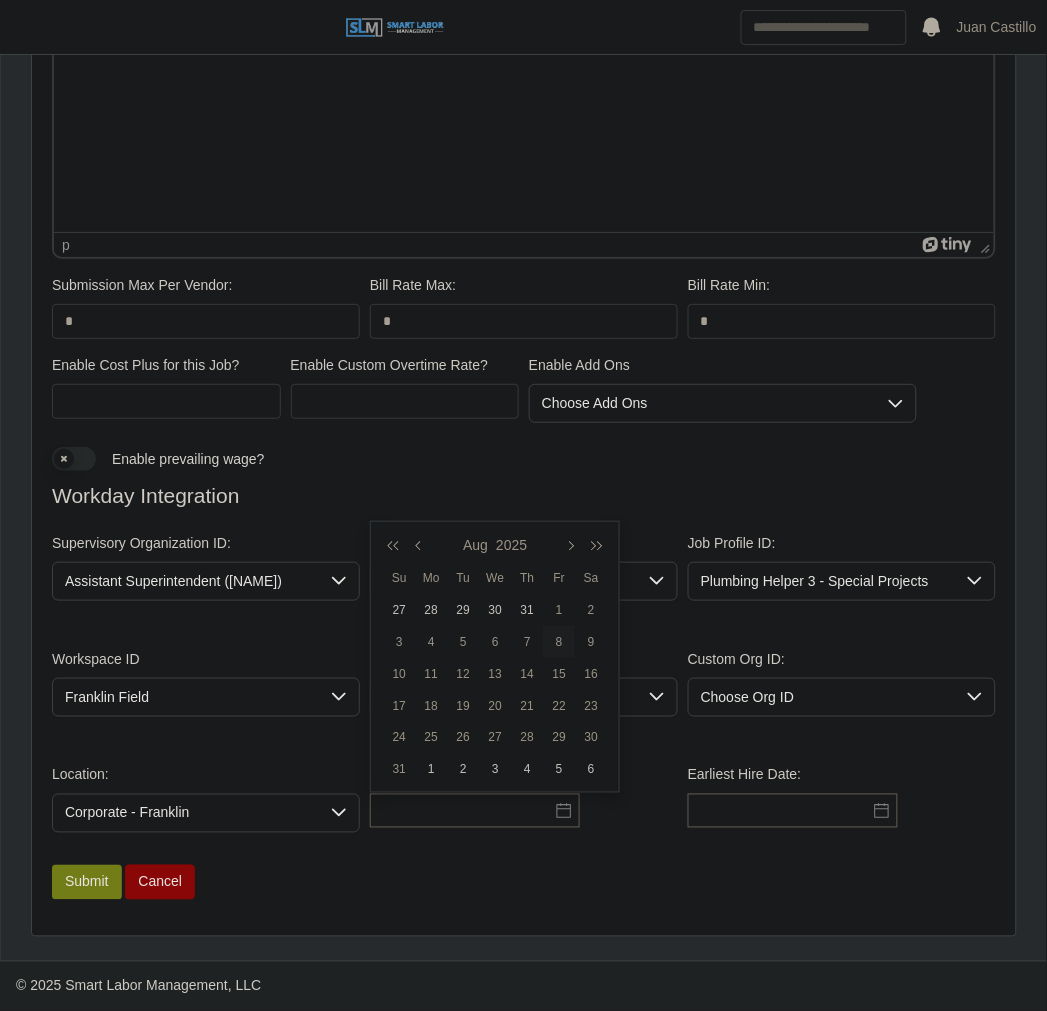click on "8" at bounding box center (559, 642) 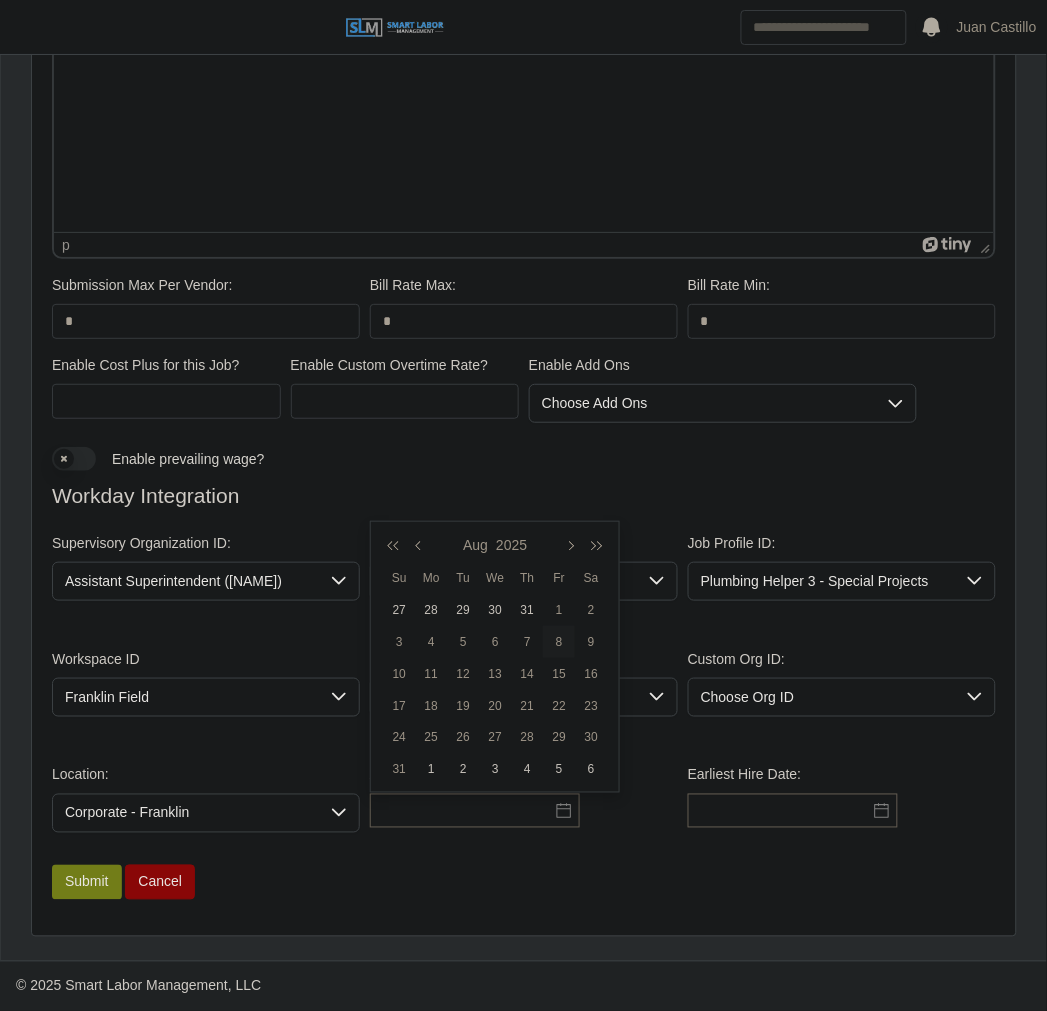 type on "**********" 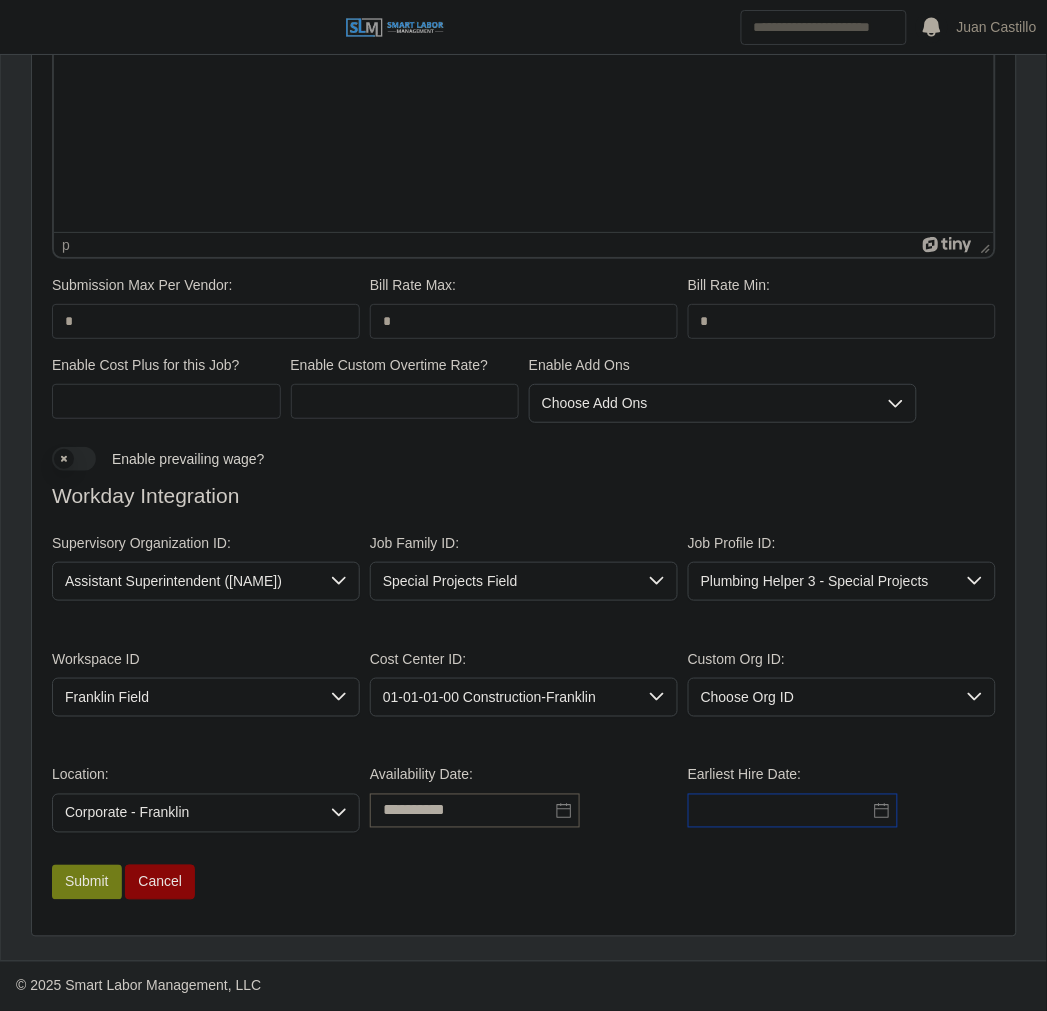 click at bounding box center [793, 811] 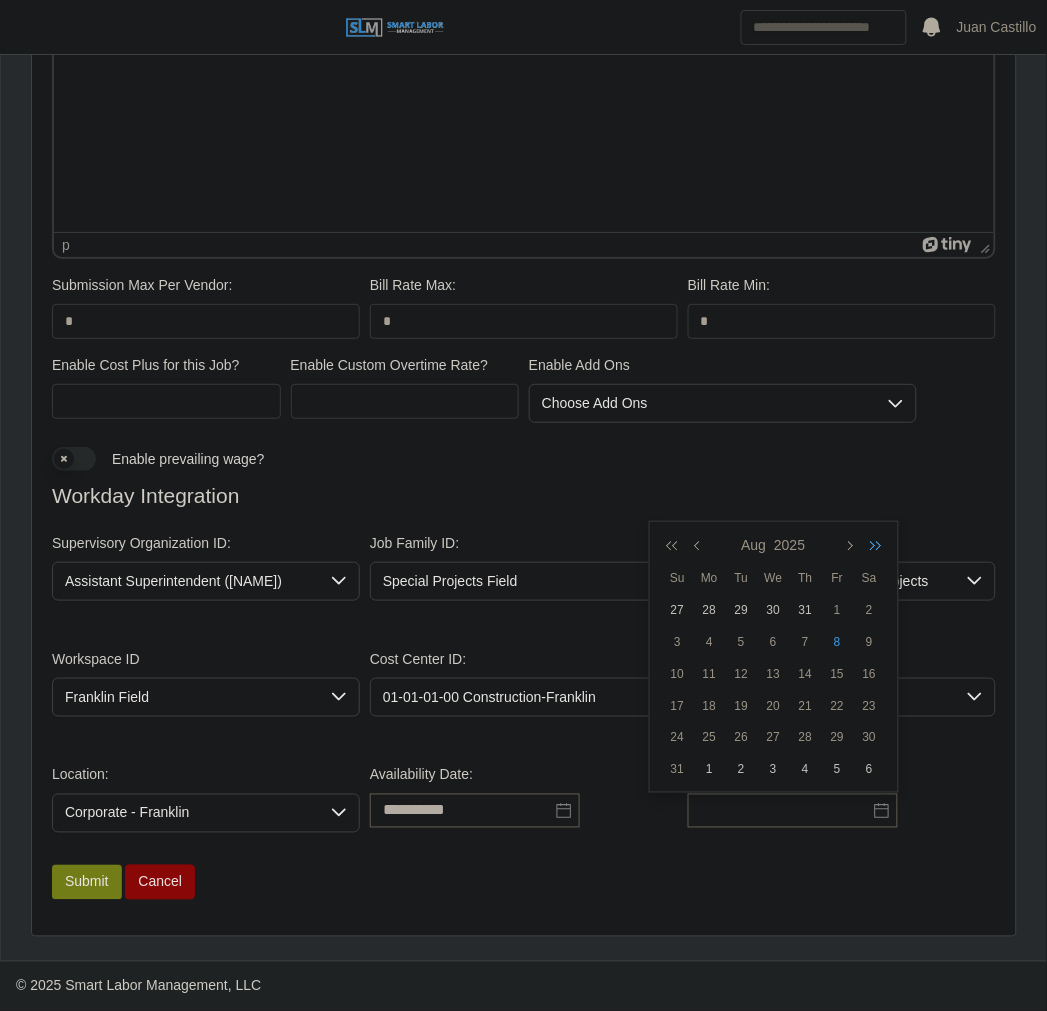 click at bounding box center (872, 545) 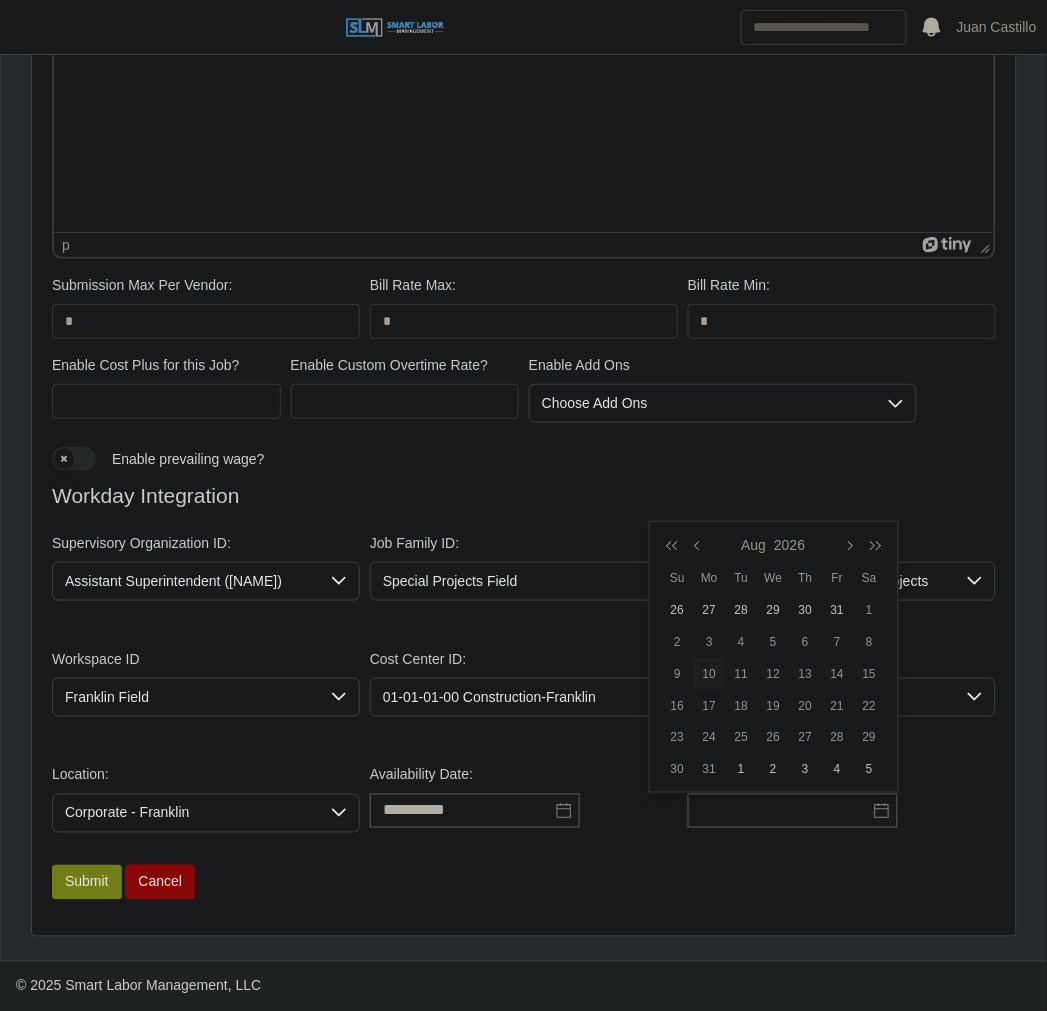 click on "10" at bounding box center [710, 674] 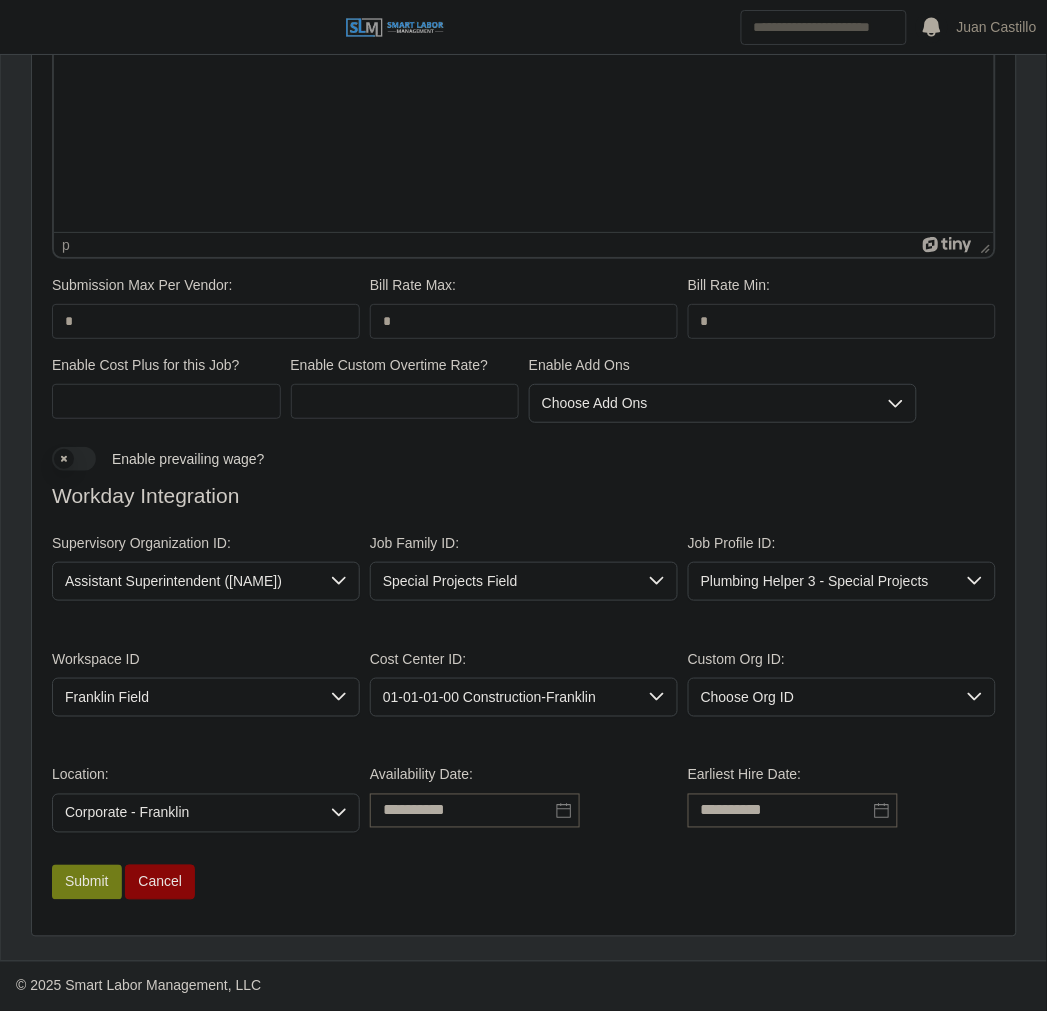 click on "Submit    Cancel" at bounding box center [524, 882] 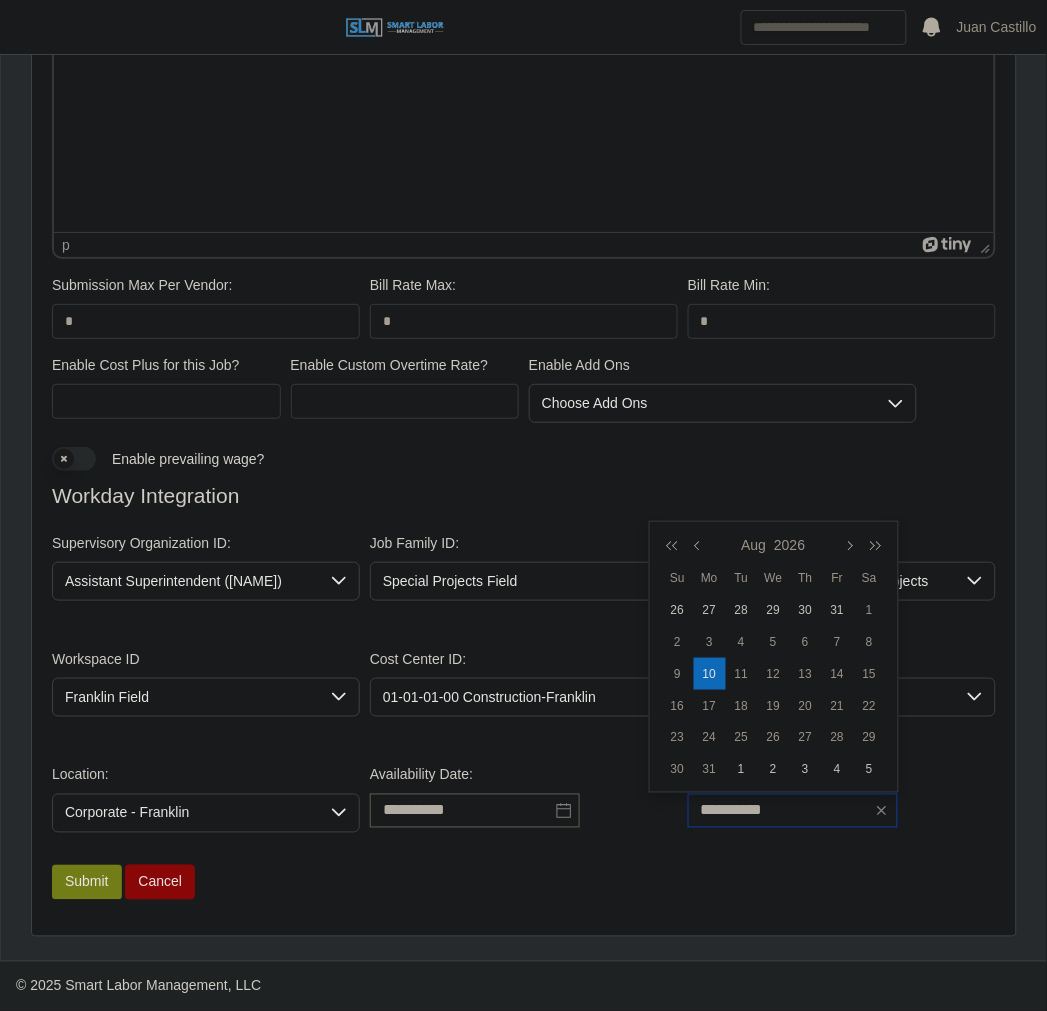 click on "**********" at bounding box center (793, 811) 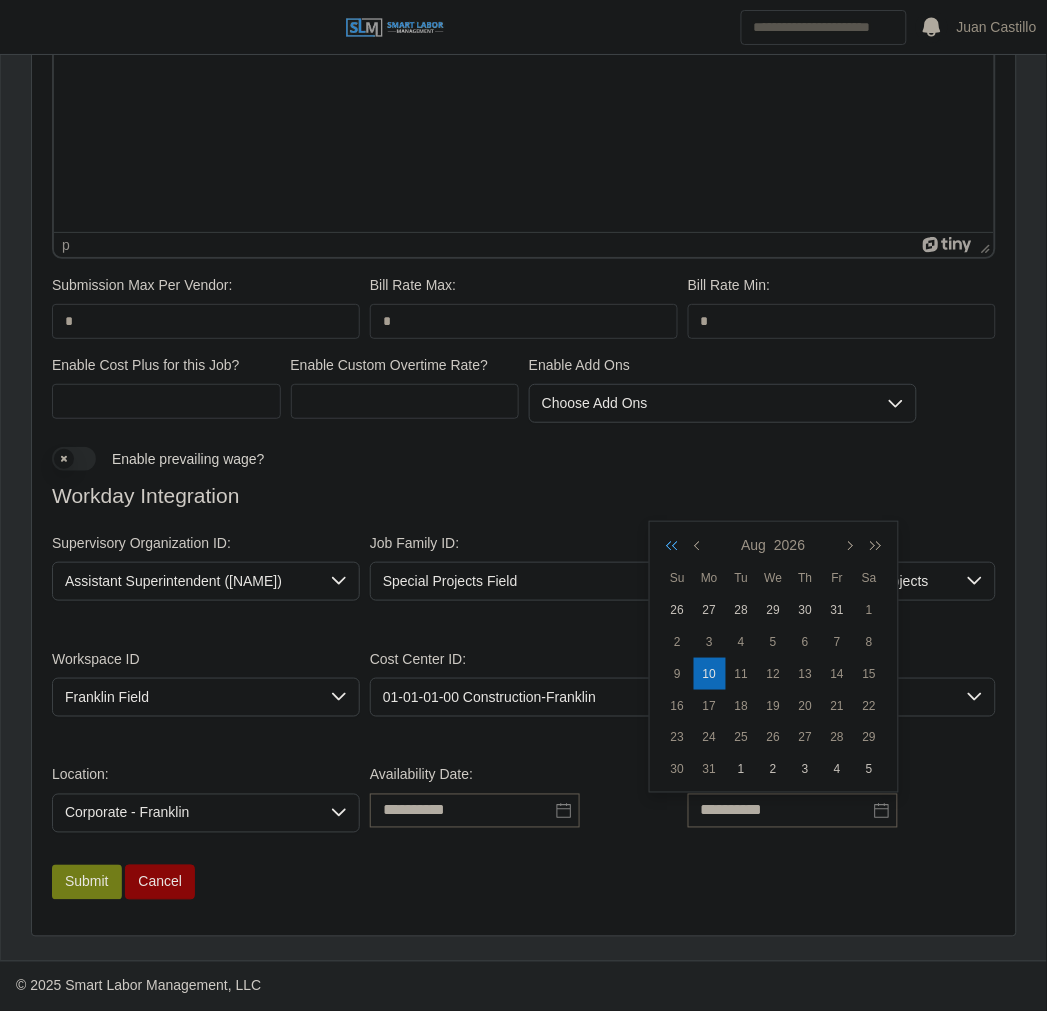 click at bounding box center (676, 545) 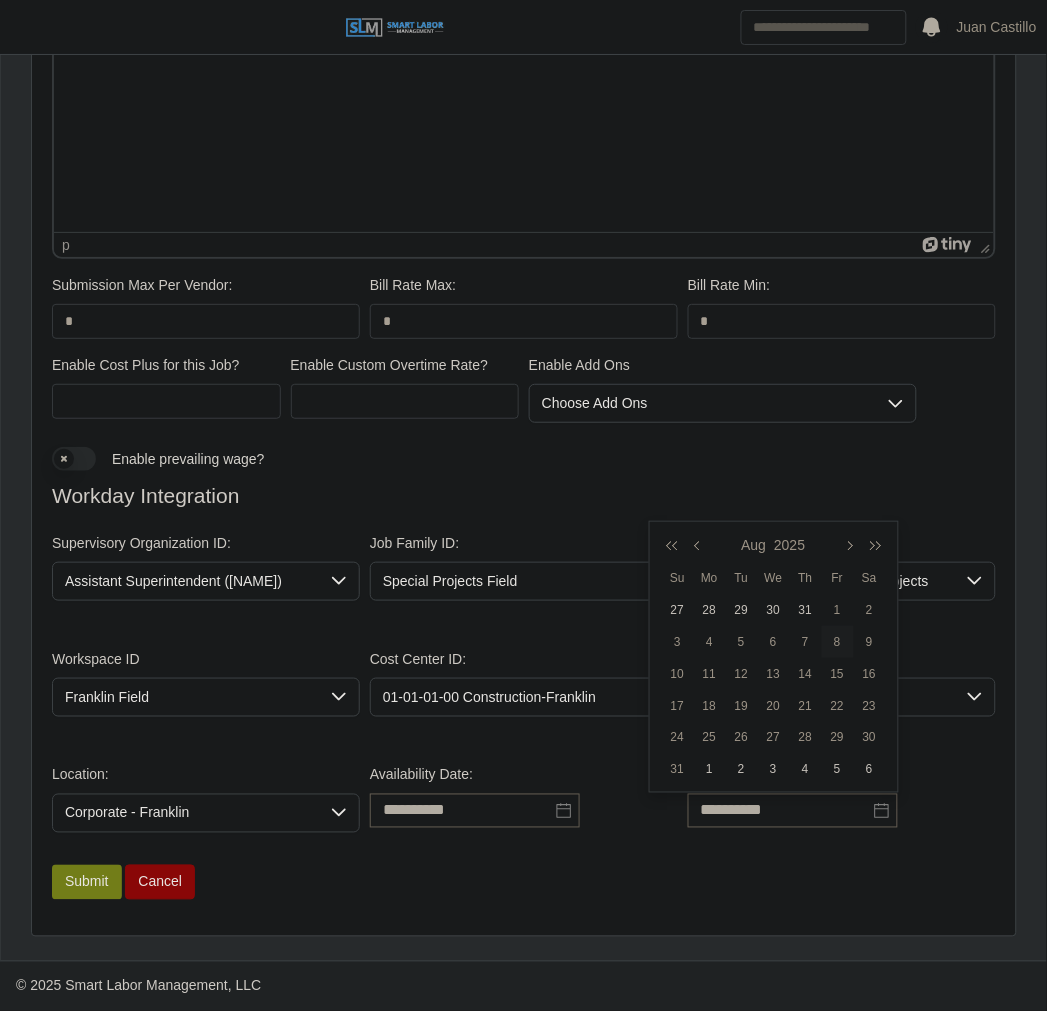 click on "8" at bounding box center [838, 642] 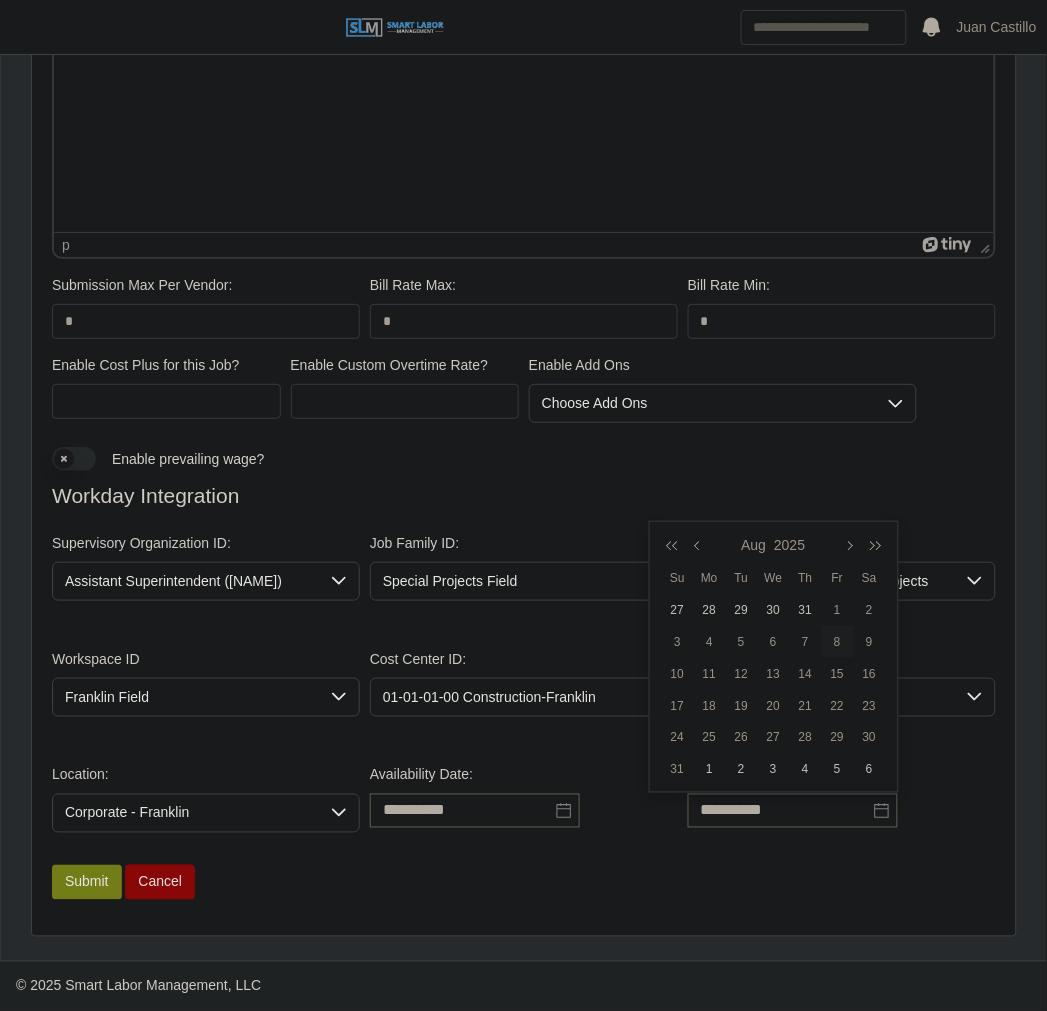 type on "**********" 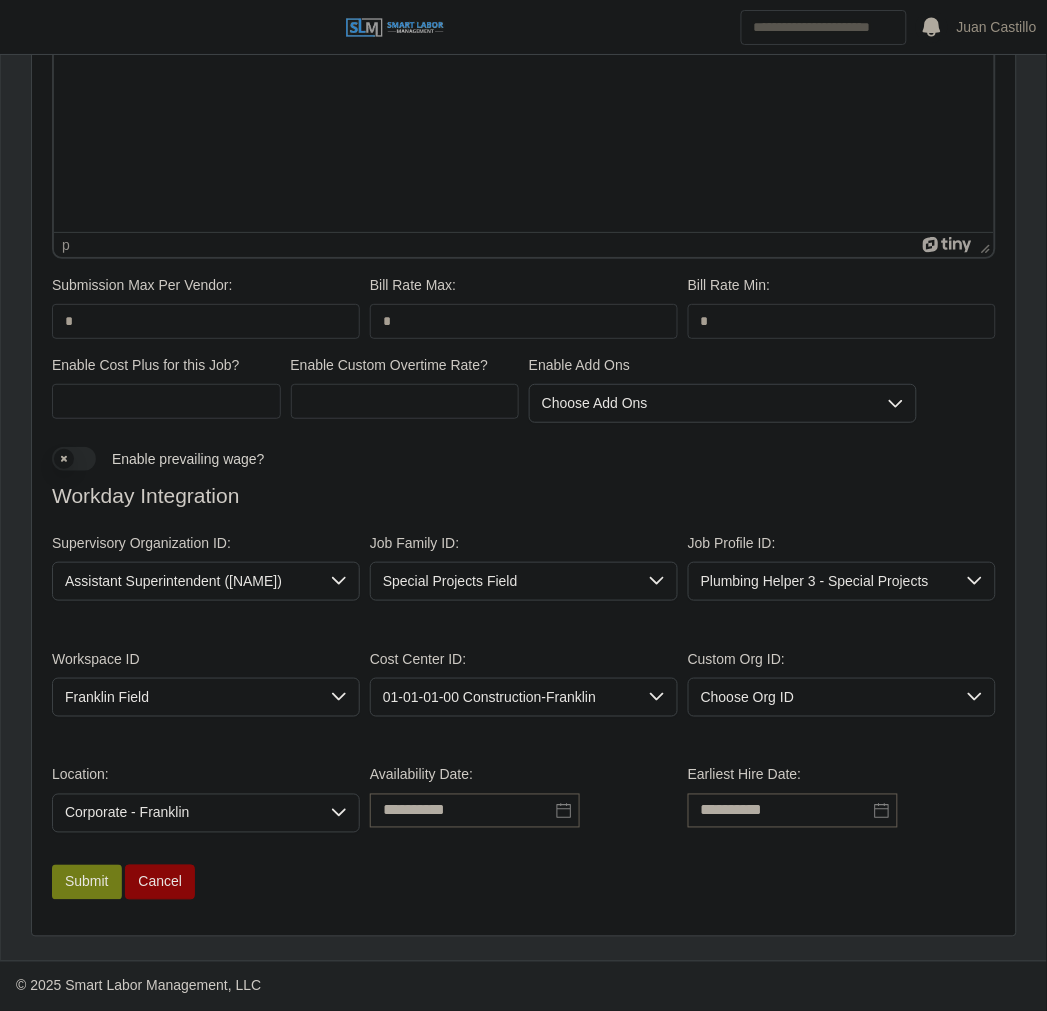 click on "Submit    Cancel" at bounding box center (524, 882) 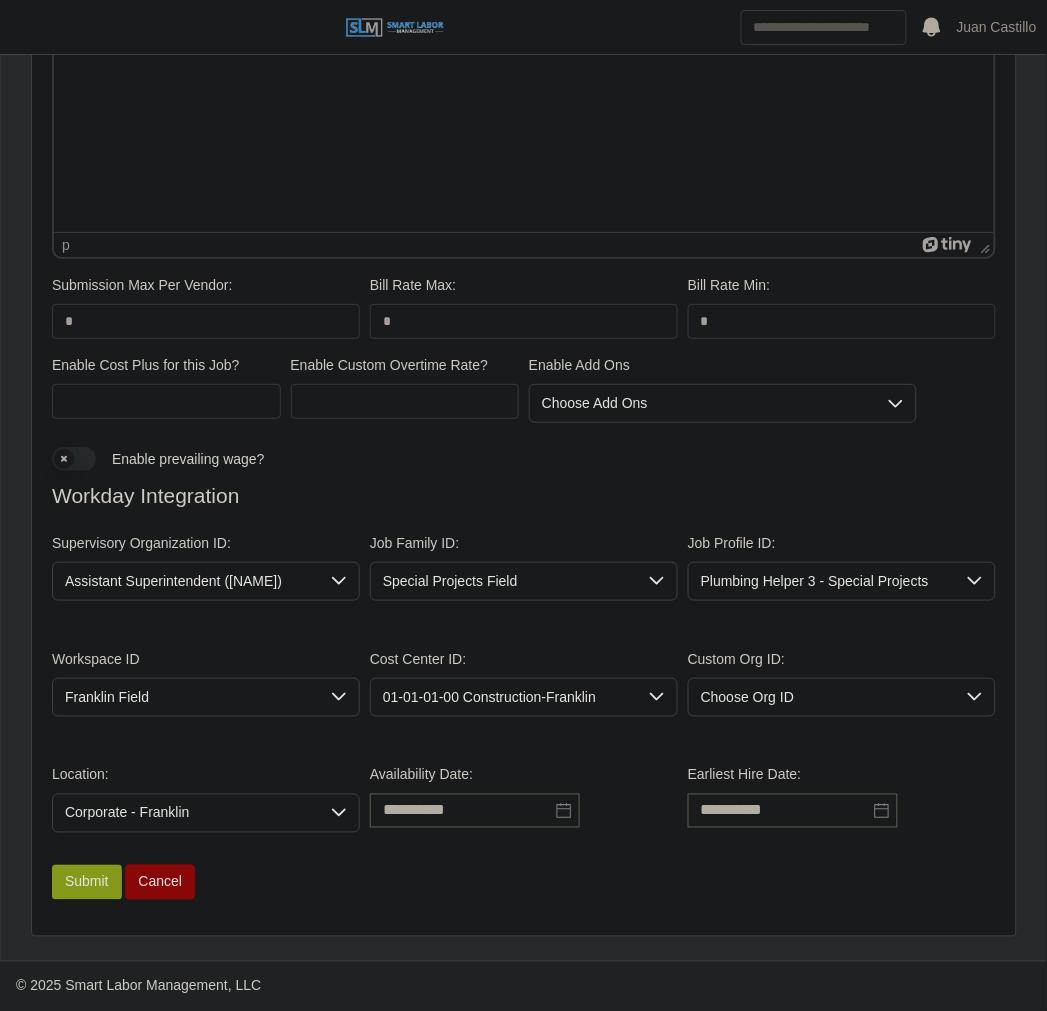 click on "Submit" at bounding box center [87, 882] 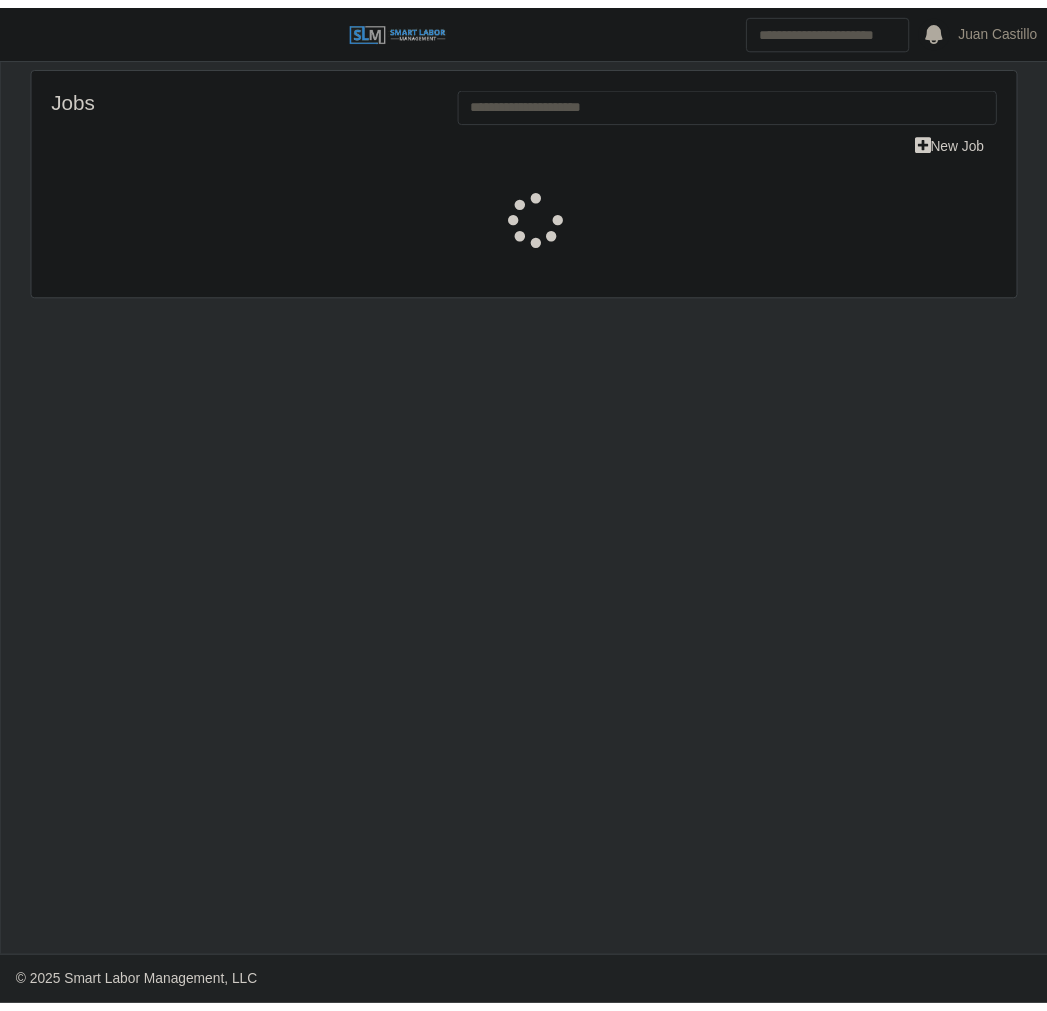 scroll, scrollTop: 0, scrollLeft: 0, axis: both 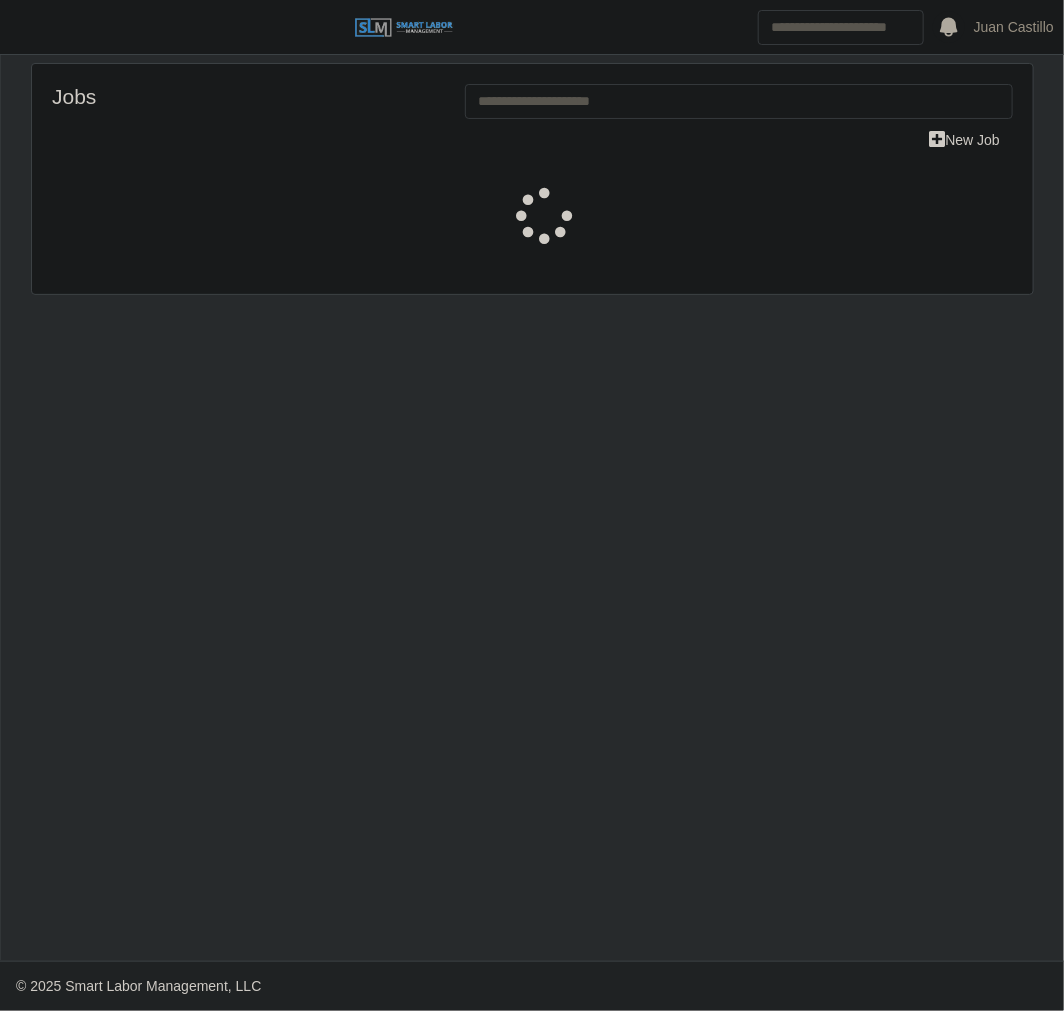 select on "****" 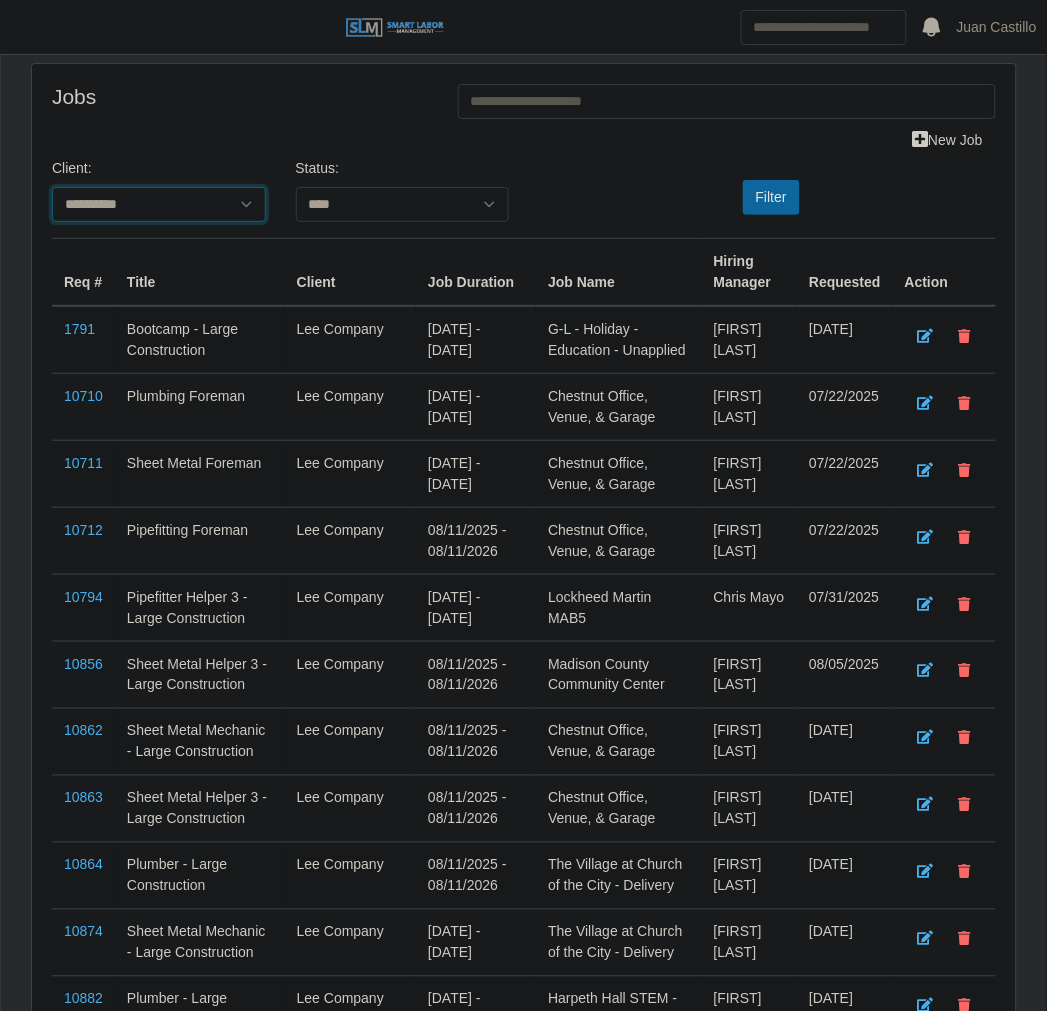 click on "**********" at bounding box center [159, 204] 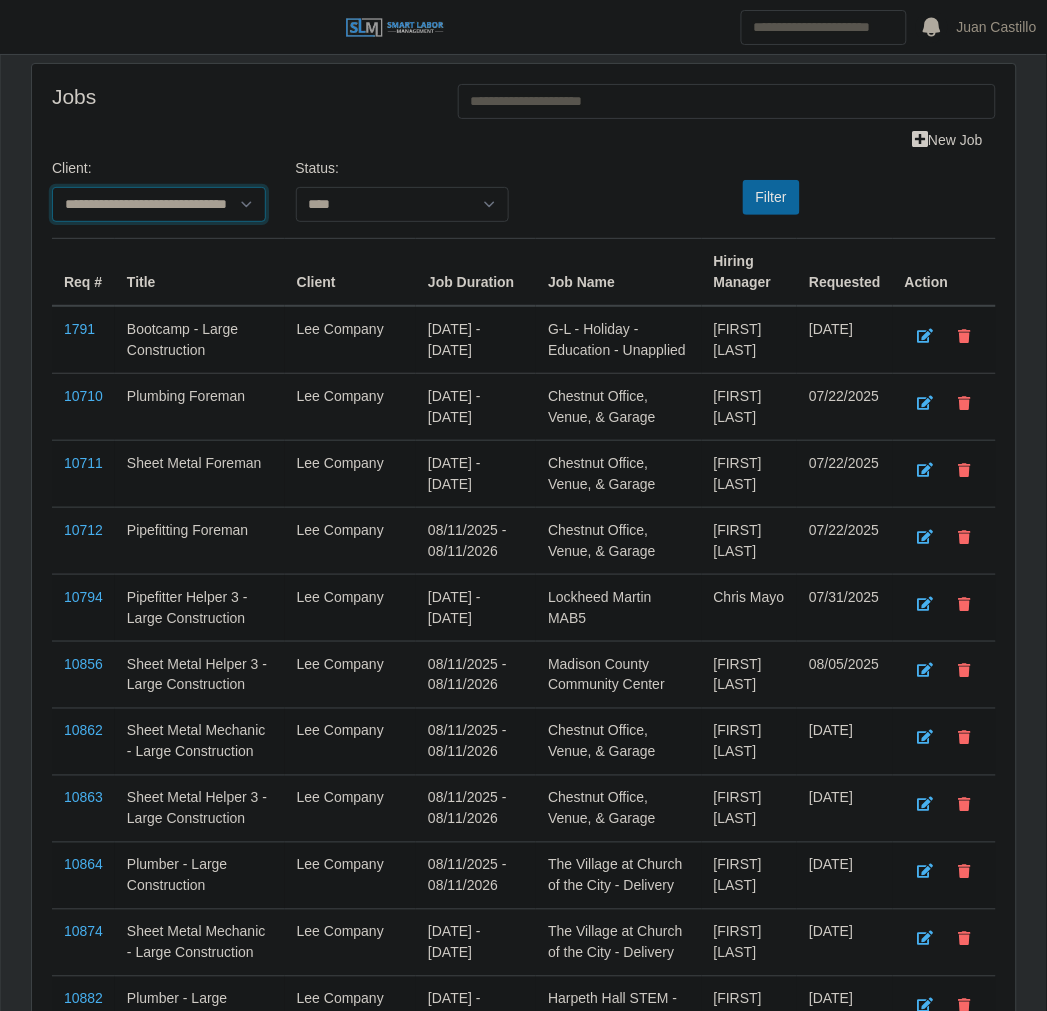 click on "**********" at bounding box center [159, 204] 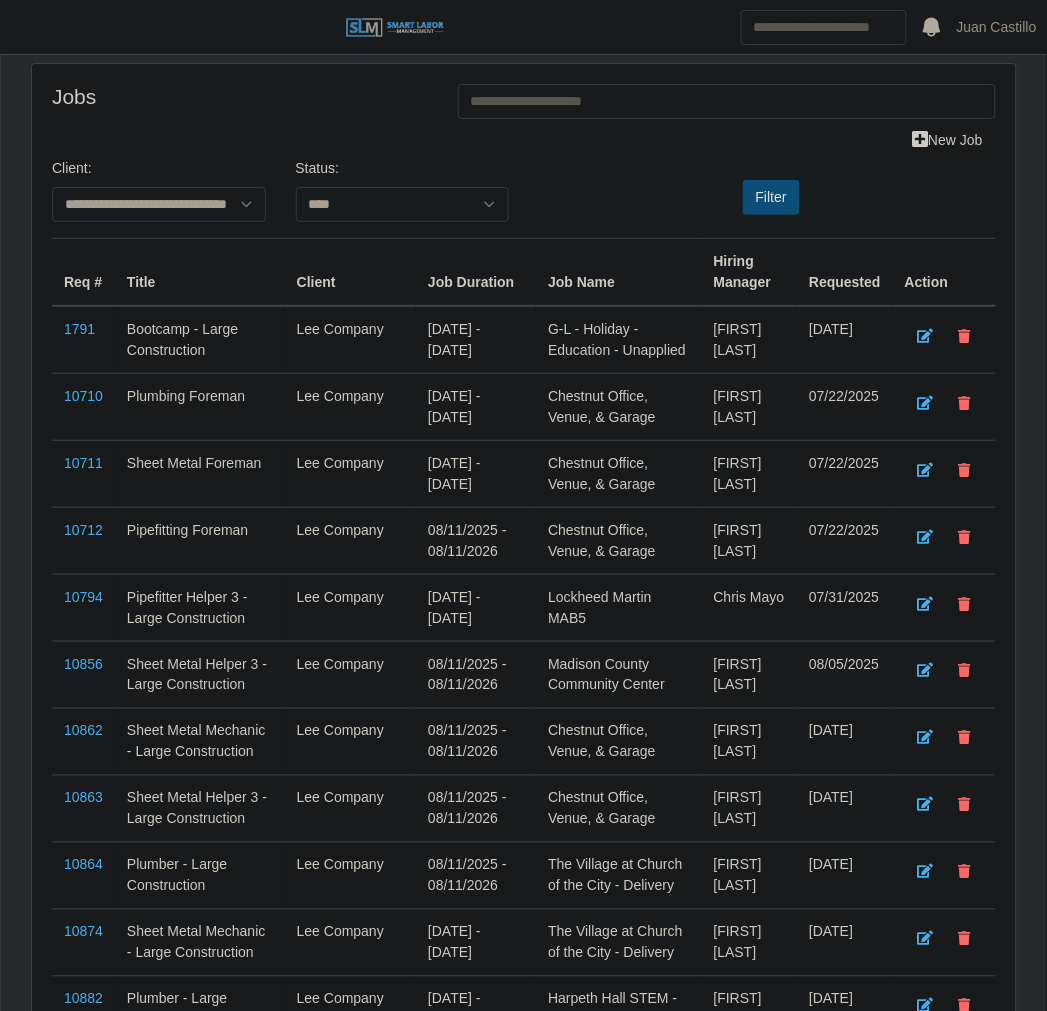 click on "Filter" at bounding box center (771, 197) 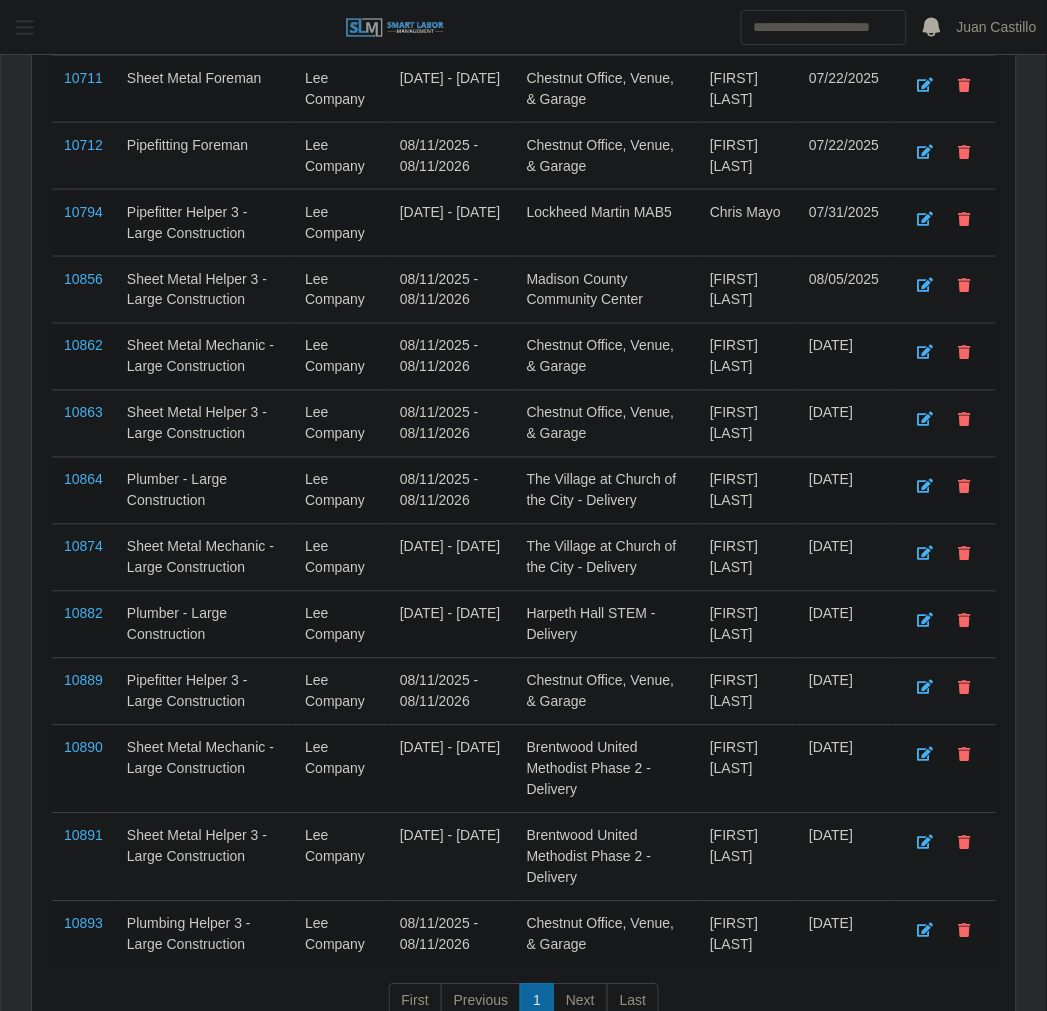 scroll, scrollTop: 0, scrollLeft: 0, axis: both 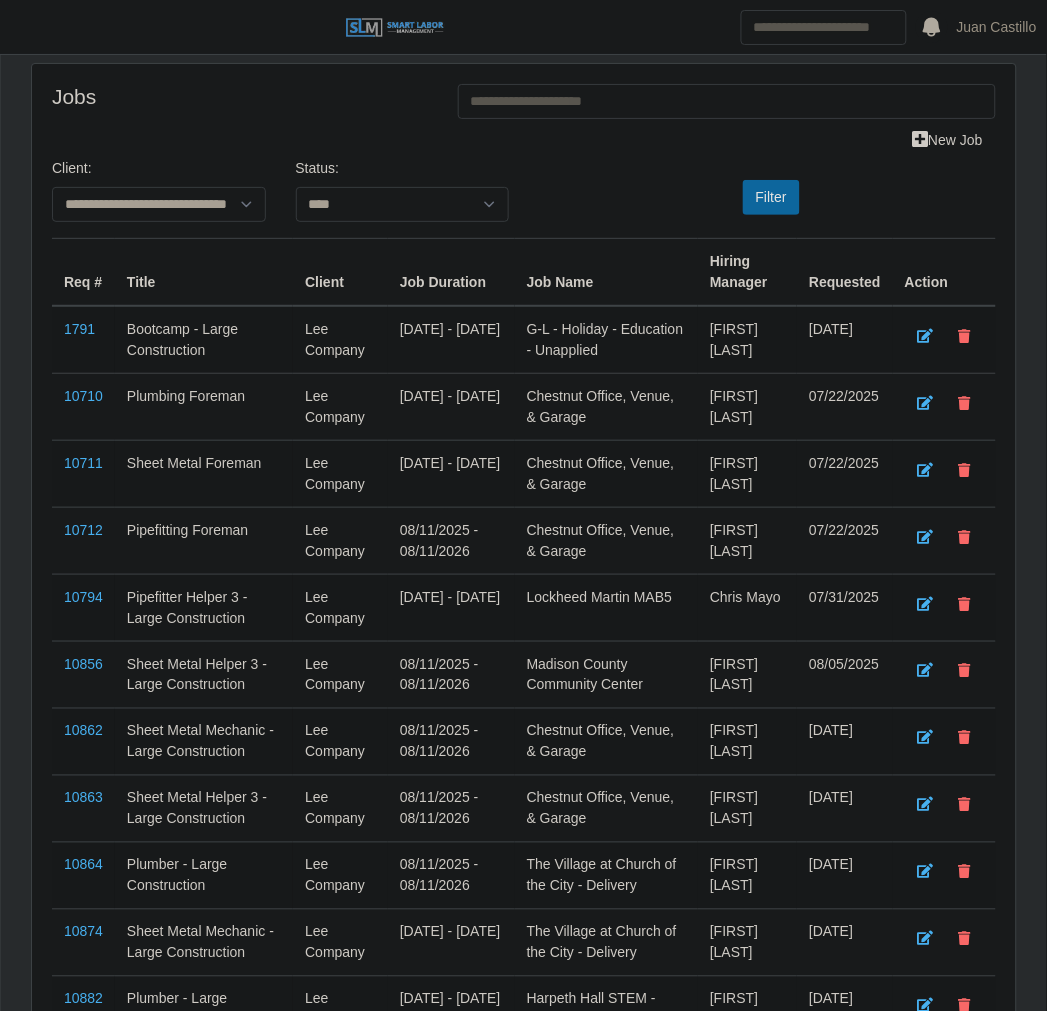 drag, startPoint x: 42, startPoint y: 24, endPoint x: 81, endPoint y: 75, distance: 64.202805 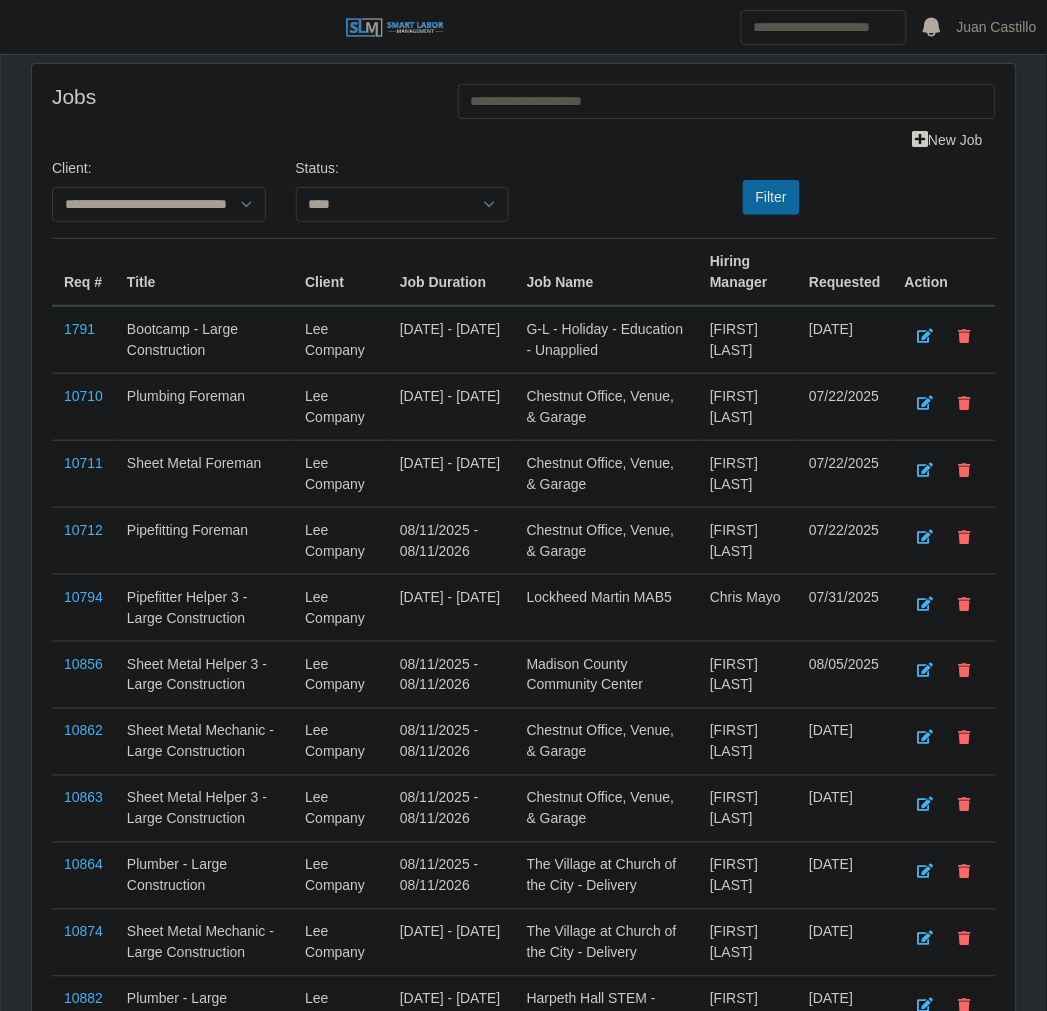click at bounding box center [25, 27] 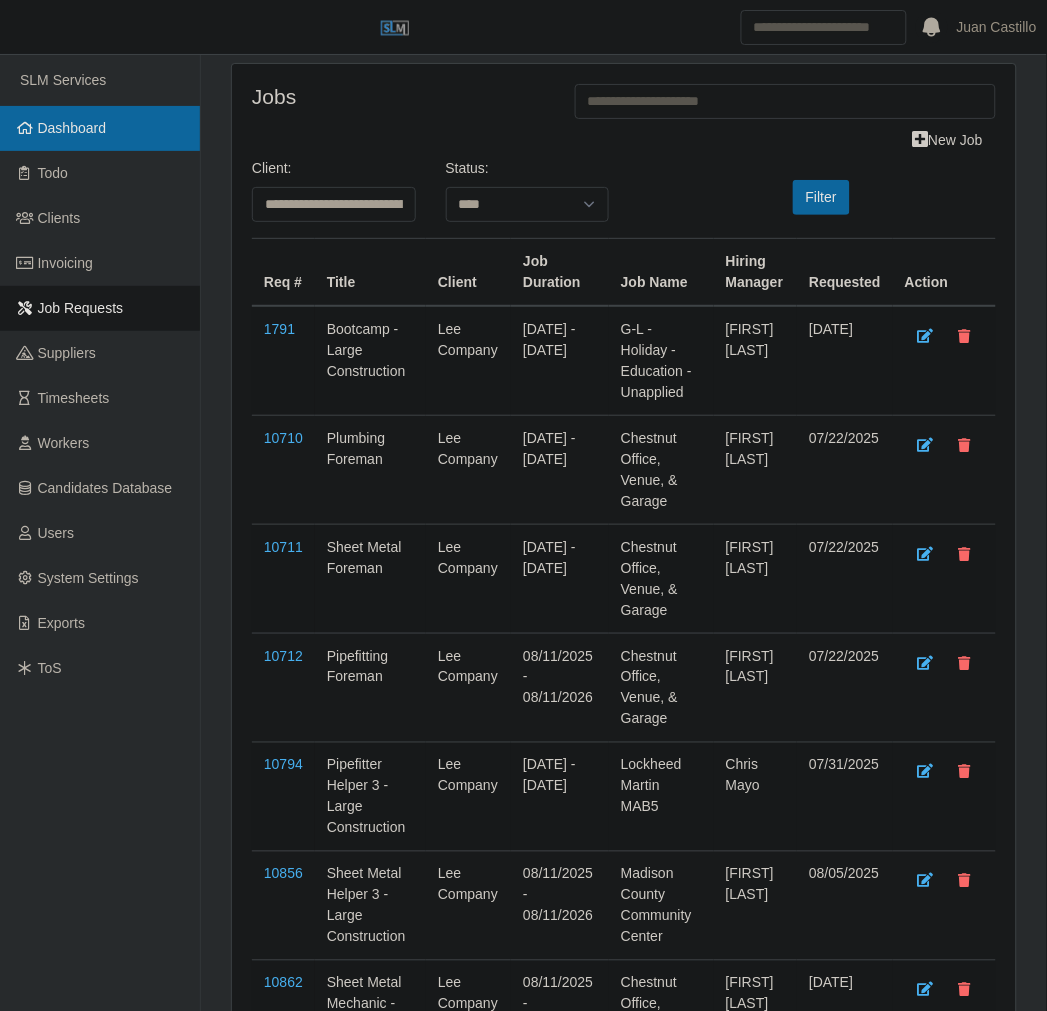 click on "Dashboard" at bounding box center (100, 128) 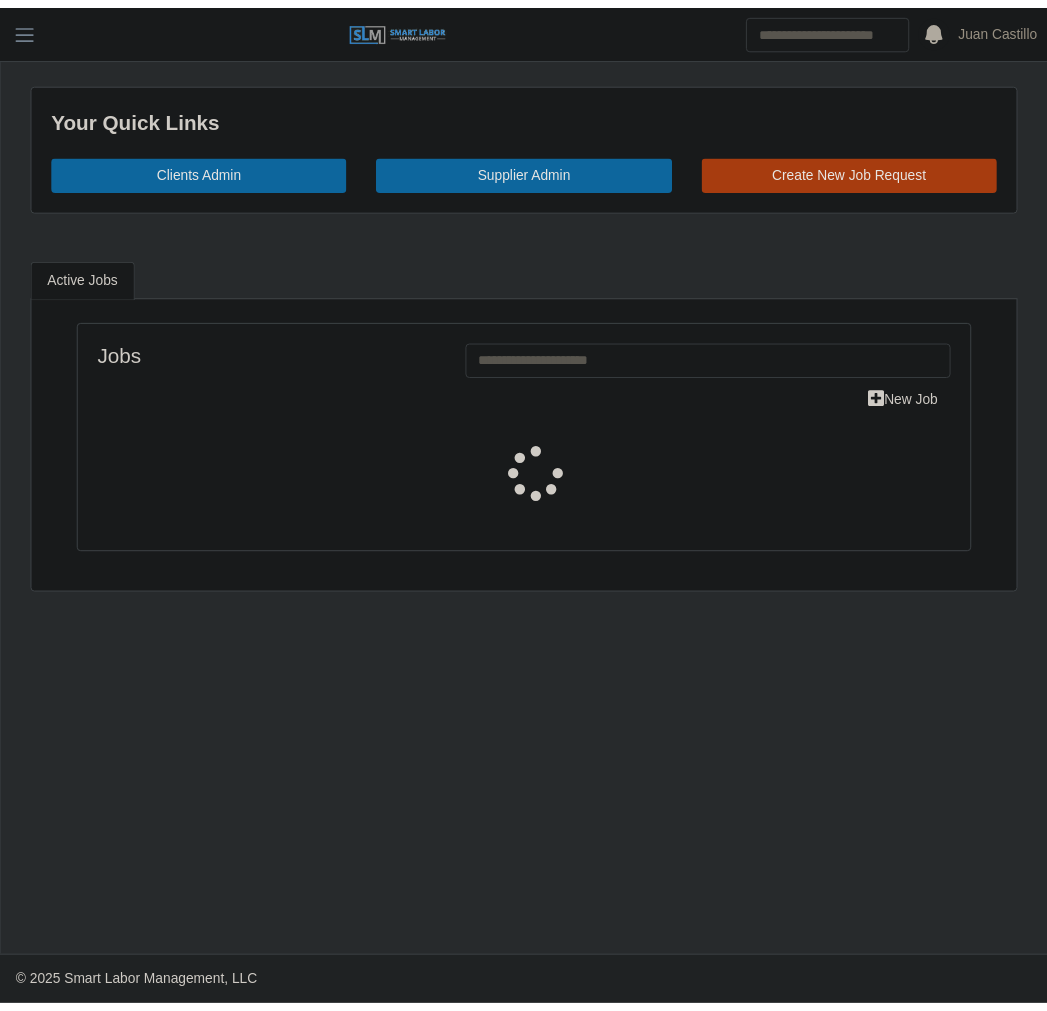 scroll, scrollTop: 0, scrollLeft: 0, axis: both 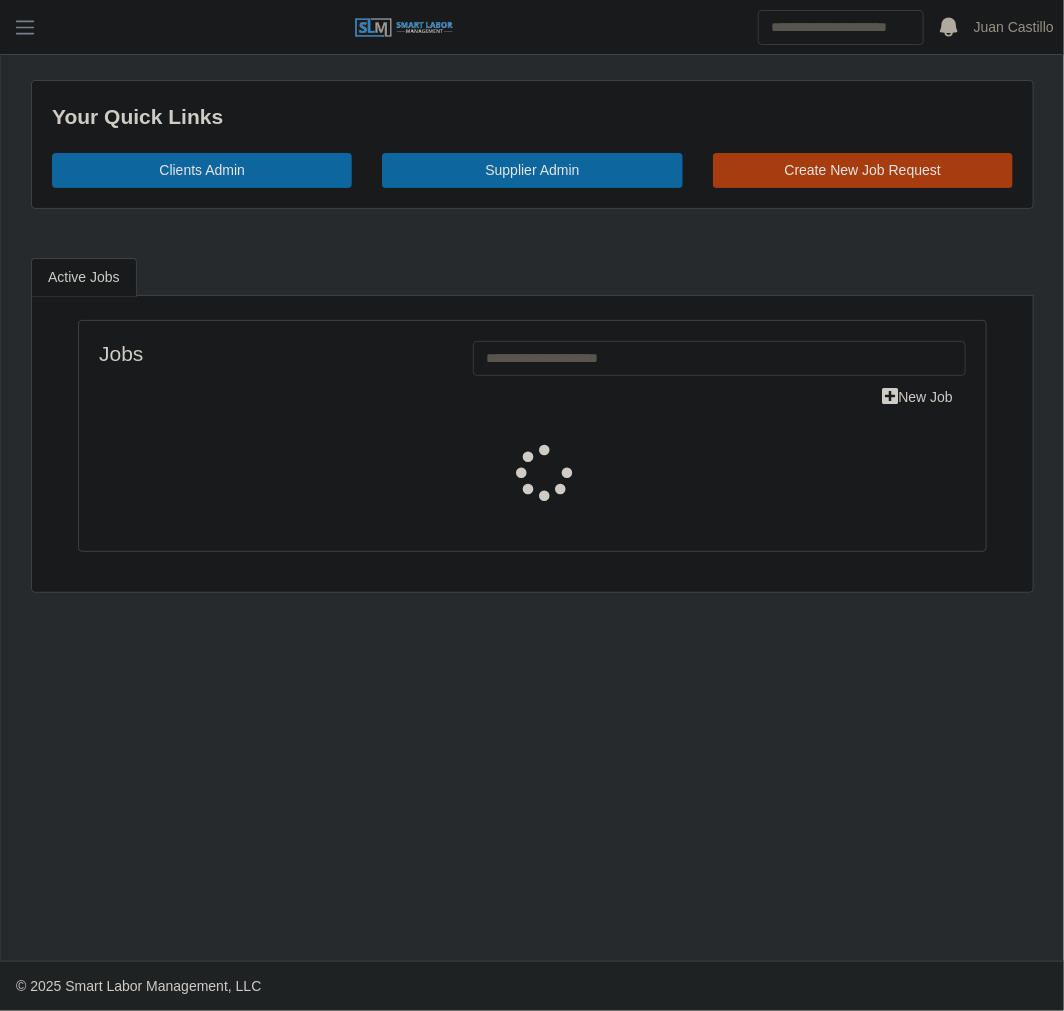 select on "****" 